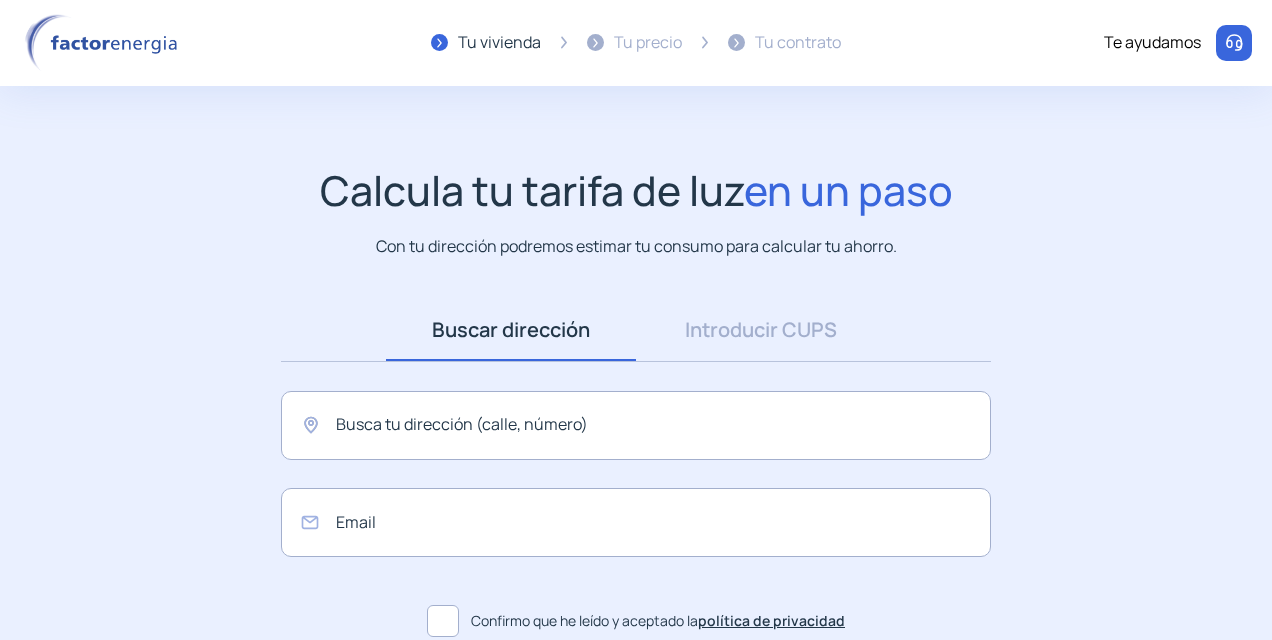 scroll, scrollTop: 0, scrollLeft: 0, axis: both 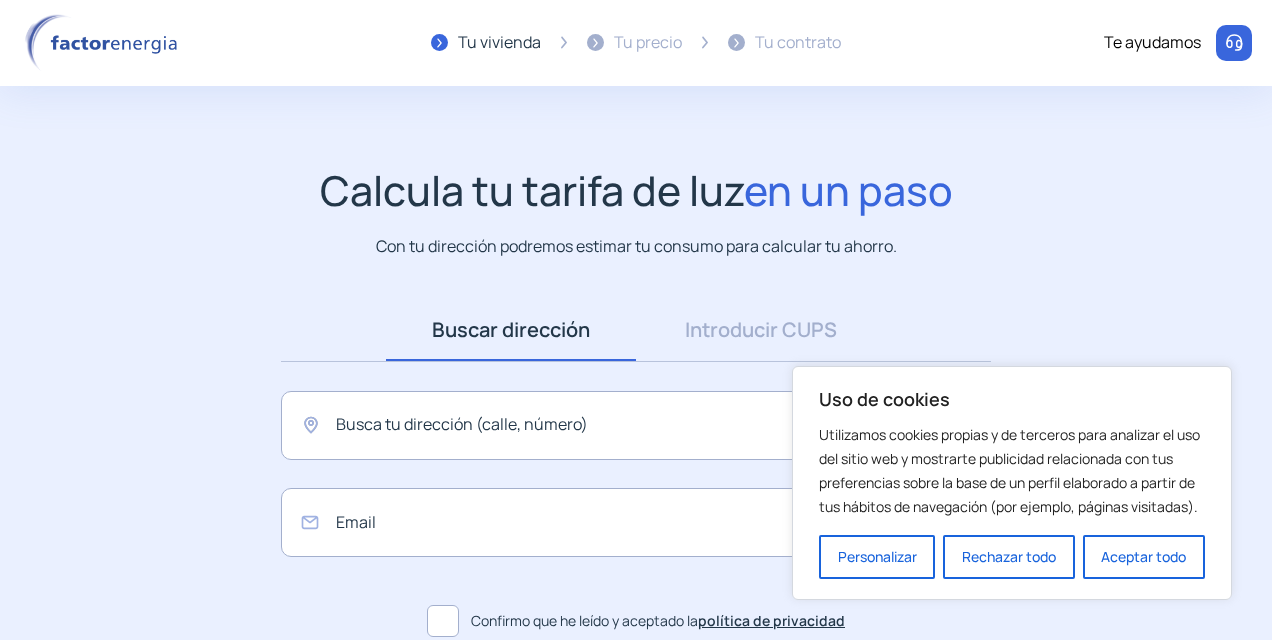 click on "Calcula tu tarifa de luz  en un paso  Con tu dirección podremos estimar tu consumo para calcular tu ahorro.  Buscar dirección Dirección Introducir CUPS CUPS Busca tu dirección ([STREET_ADDRESS] Email  Confirmo que he leído y aceptado la  política de privacidad ¡Empieza a ahorrar! "Excelente servicio y atención al cliente" "Respeto por el cliente y variedad de tarifas" "Todo genial y muy rápido" "Rapidez y buen trato al cliente" "Excelente servicio y atención al cliente" "Respeto por el cliente y variedad de tarifas" "Todo genial y muy rápido" "Rapidez y buen trato al cliente"" 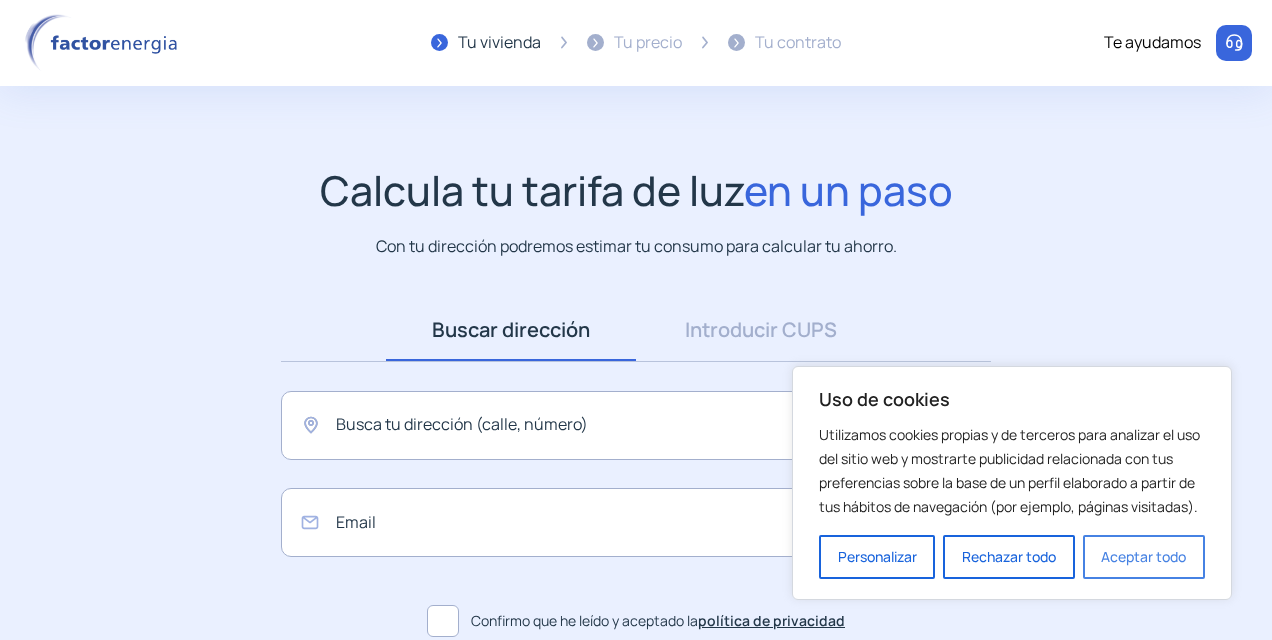 click on "Aceptar todo" at bounding box center [1144, 557] 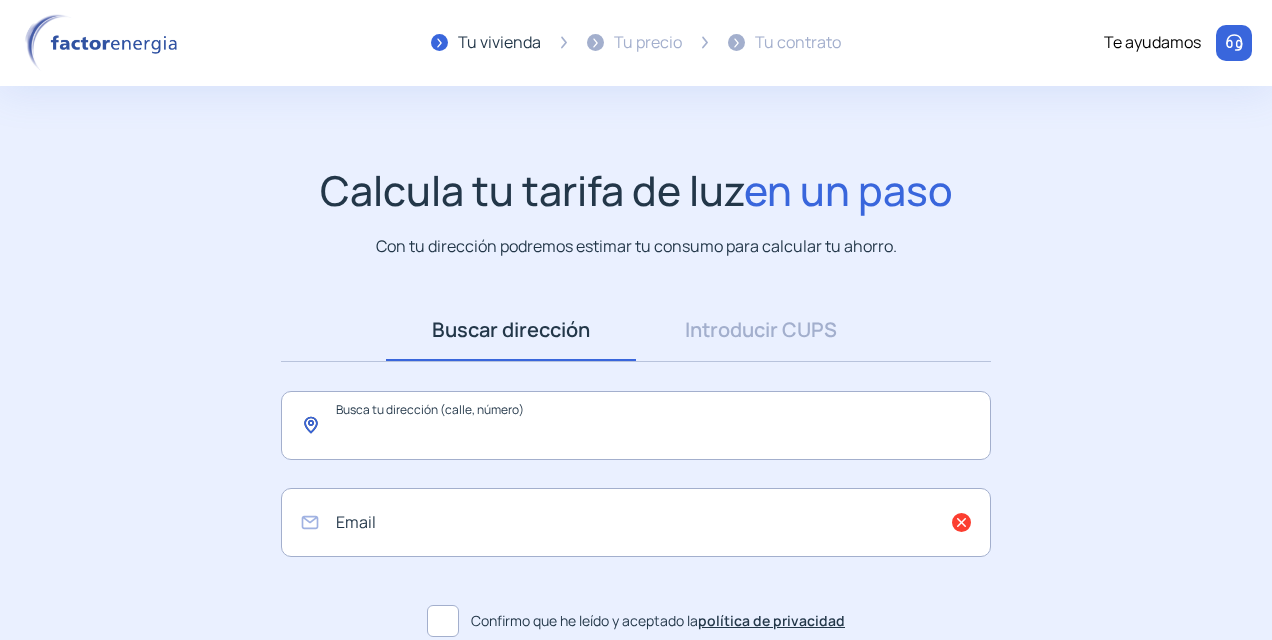 click 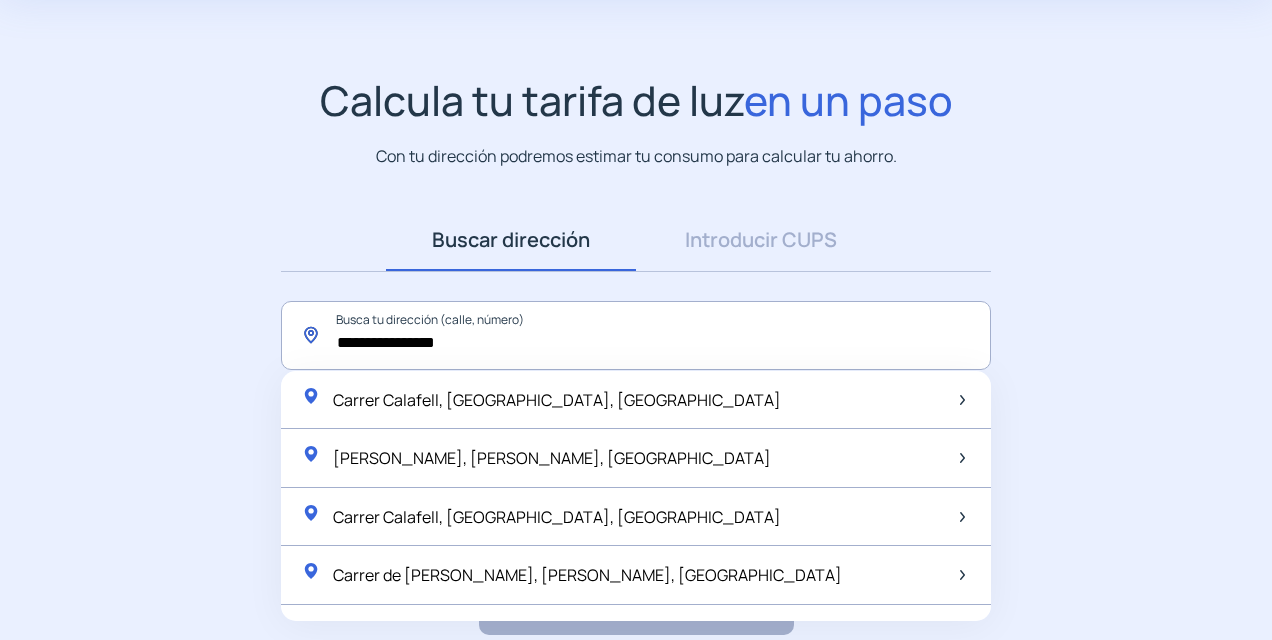 scroll, scrollTop: 99, scrollLeft: 0, axis: vertical 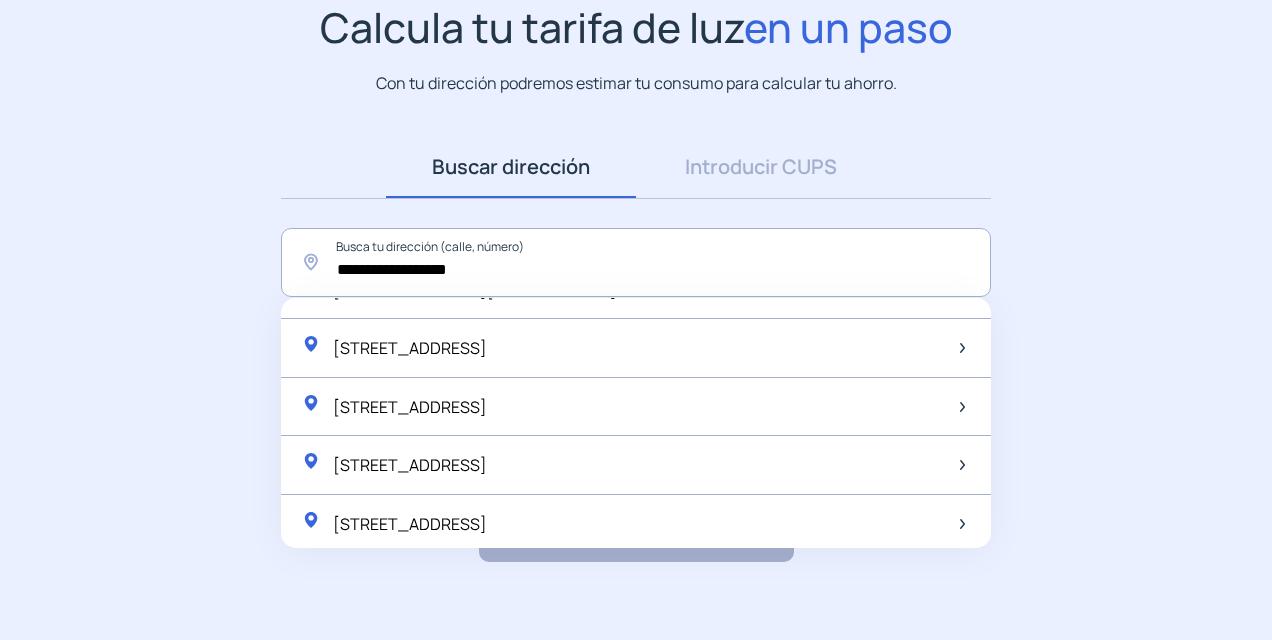 click on "[STREET_ADDRESS]" 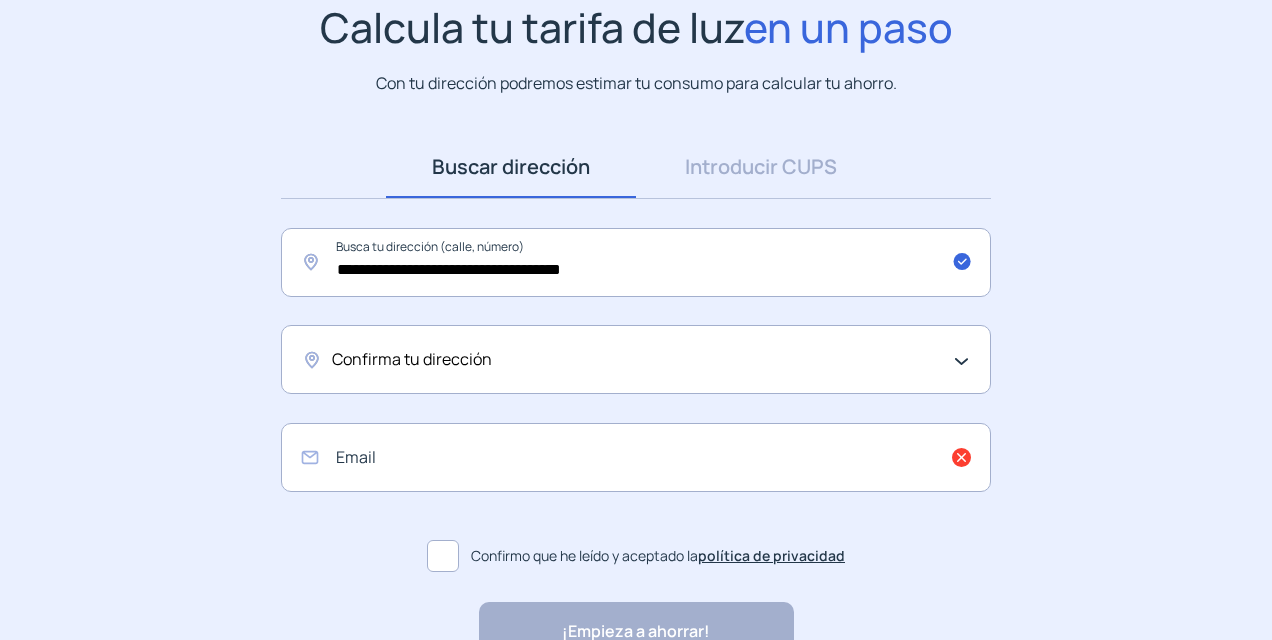 click on "Confirma tu dirección" 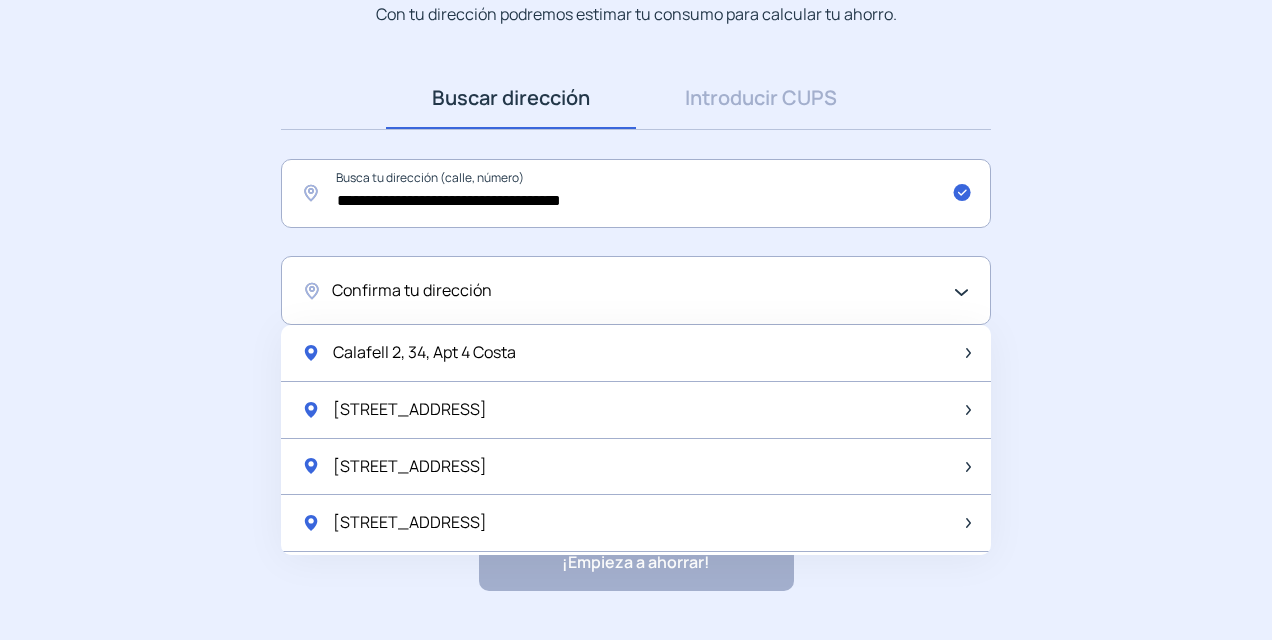 scroll, scrollTop: 233, scrollLeft: 0, axis: vertical 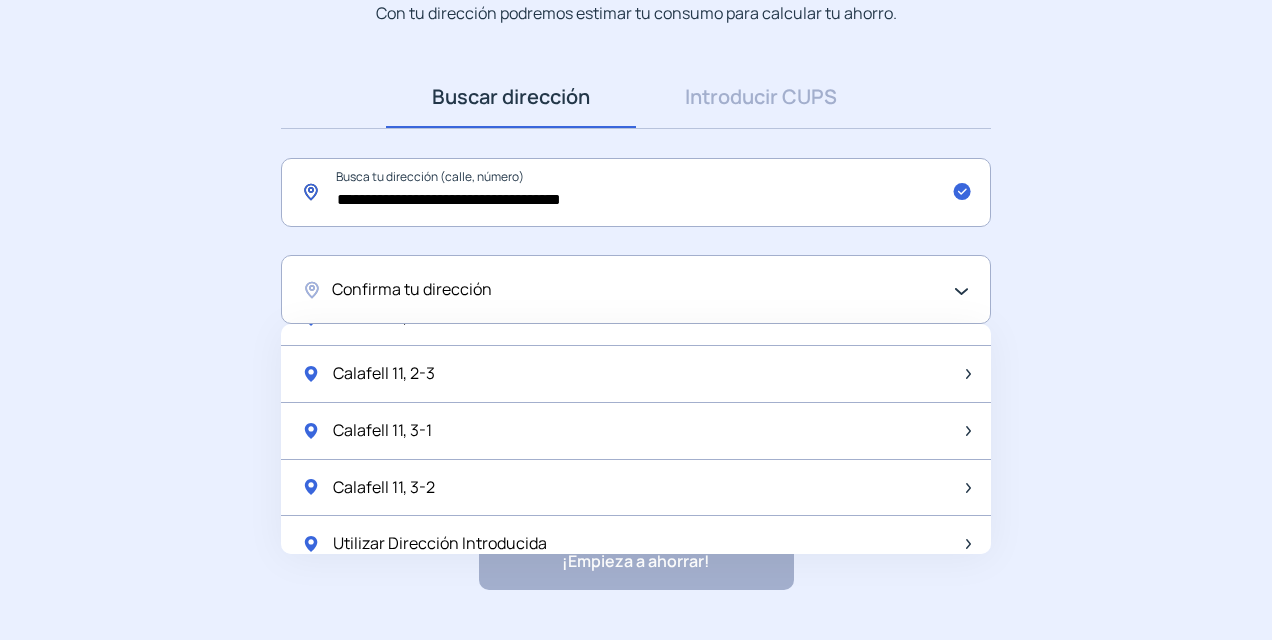 click on "**********" 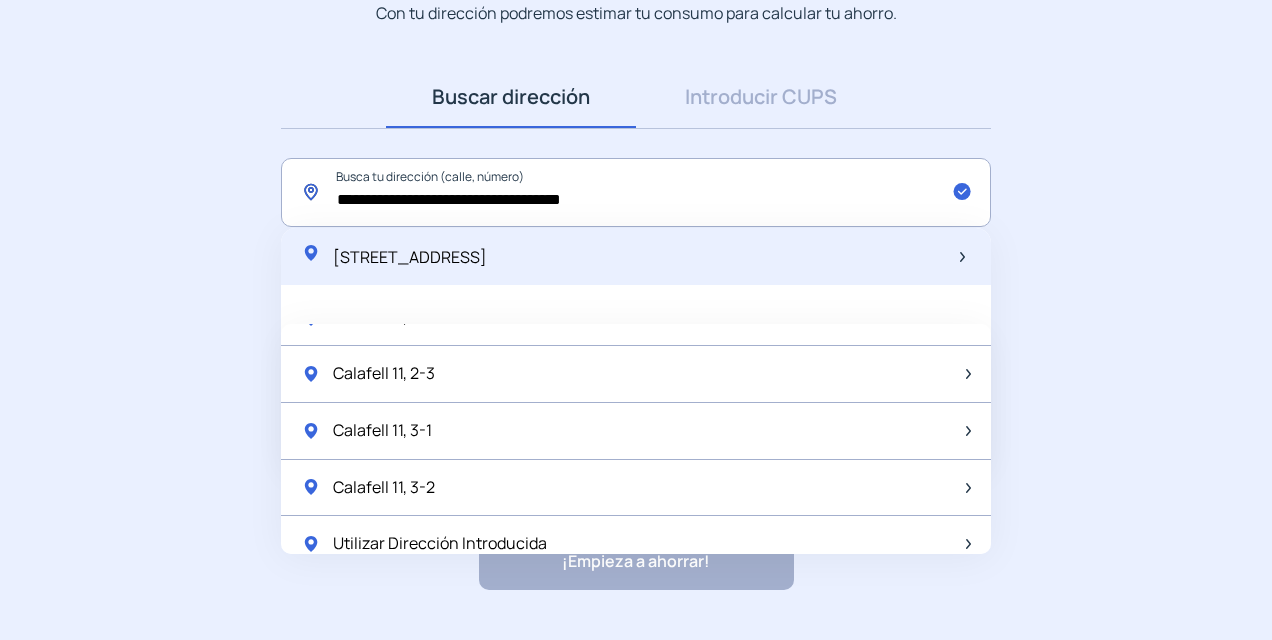 type on "**********" 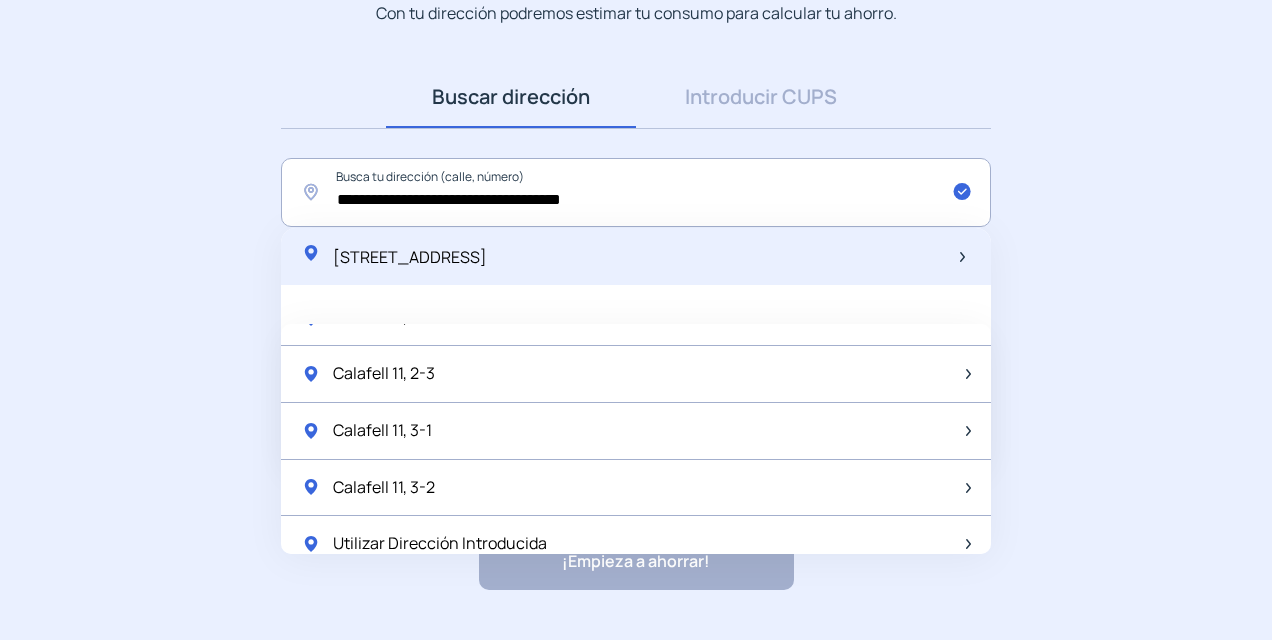 click on "[STREET_ADDRESS]" 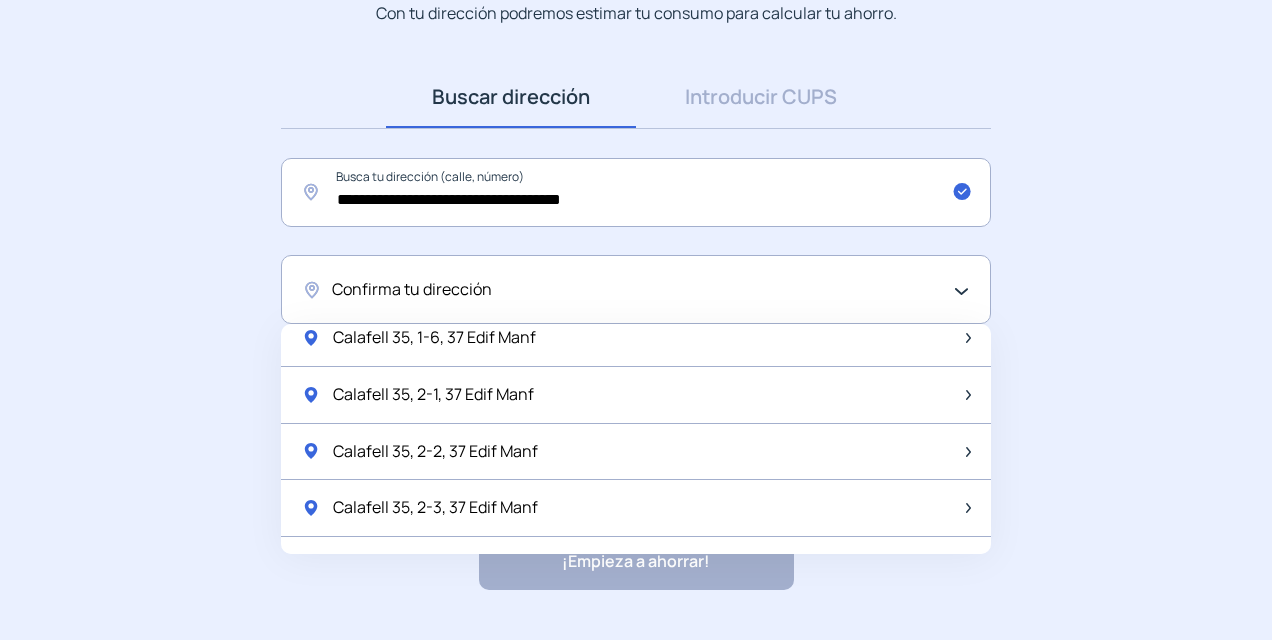 scroll, scrollTop: 308, scrollLeft: 0, axis: vertical 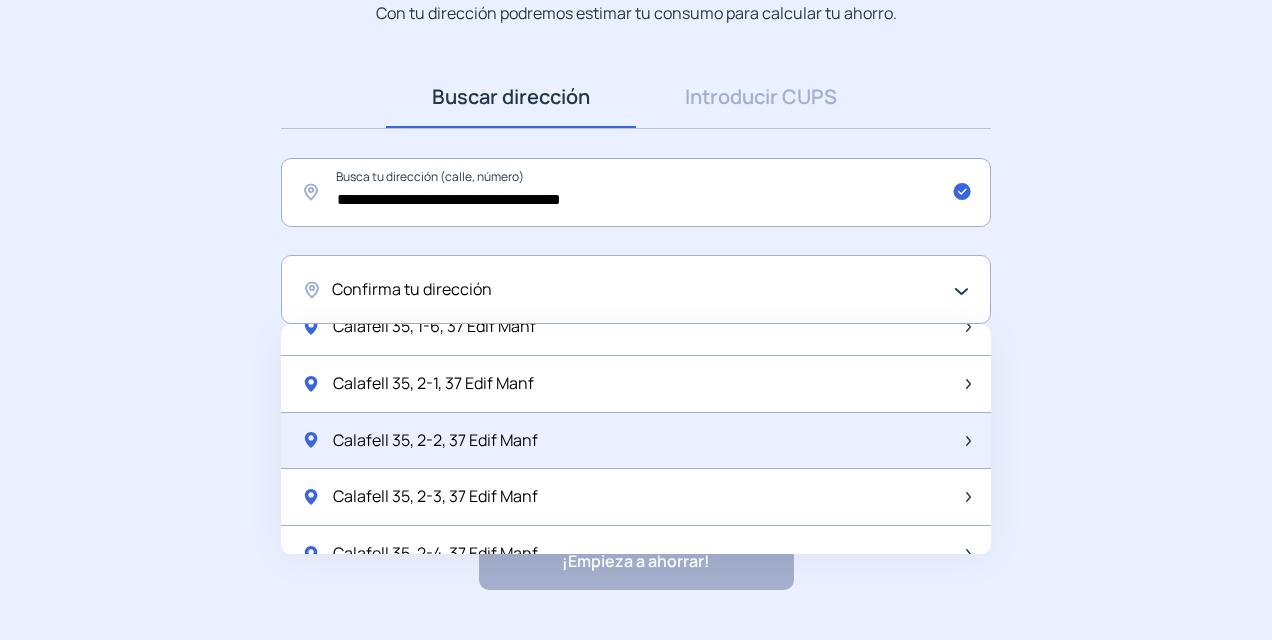 click on "Calafell 35, 2-2, 37 Edif Manf" 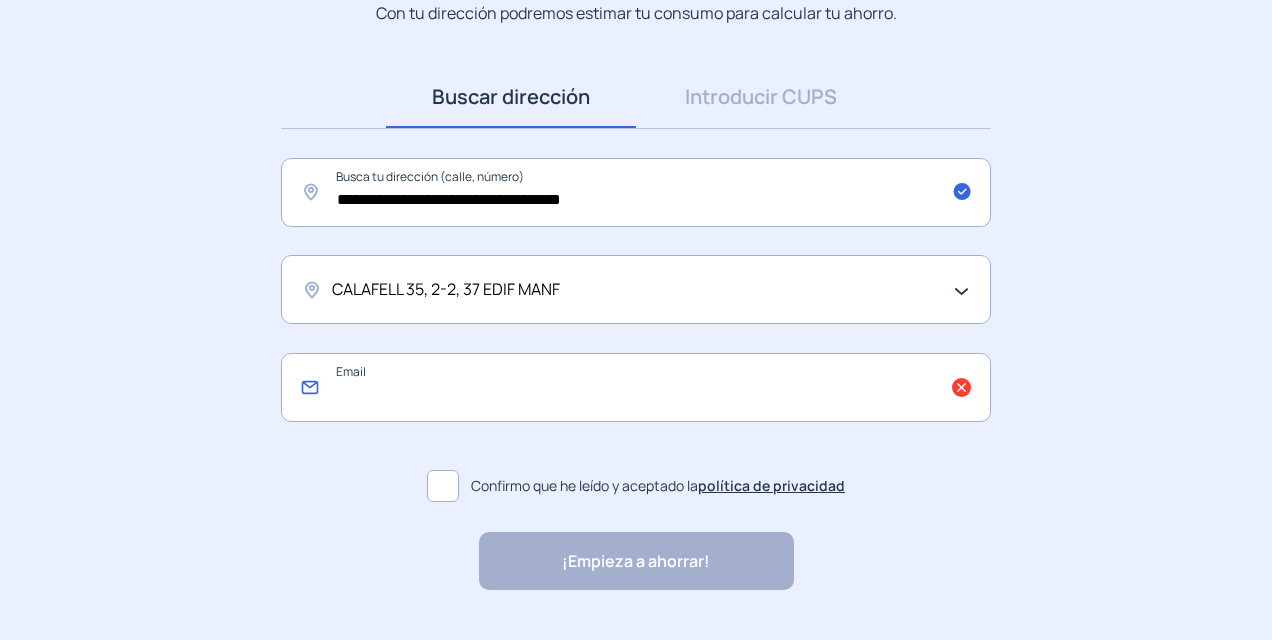 click 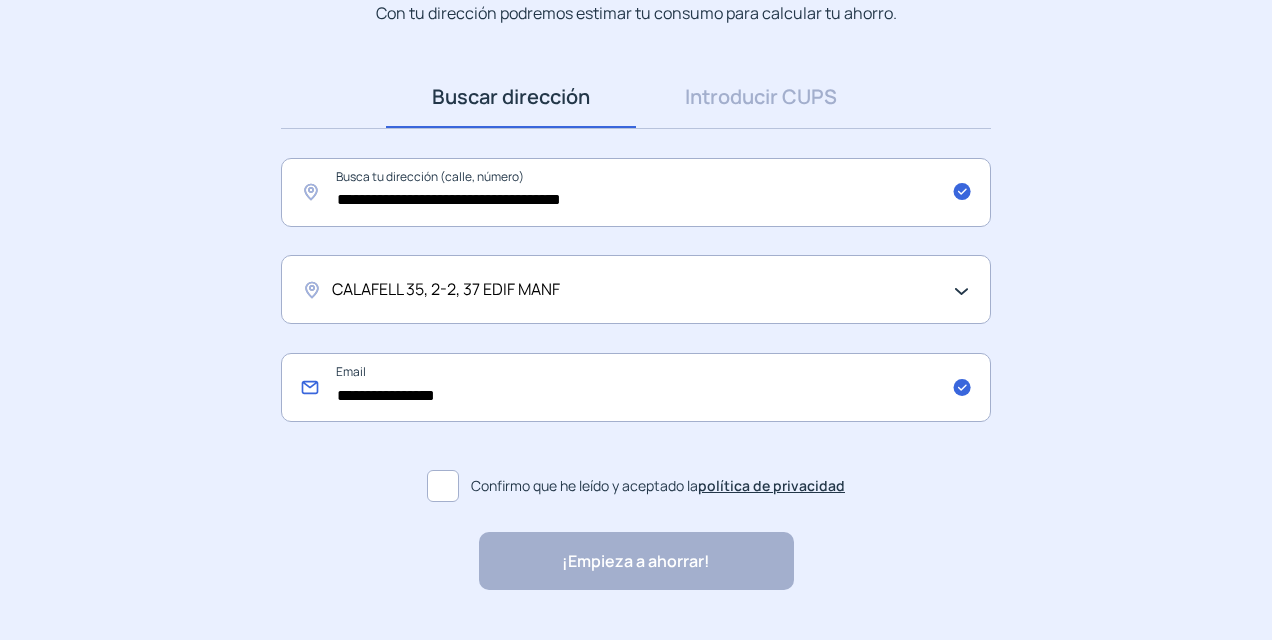 type on "**********" 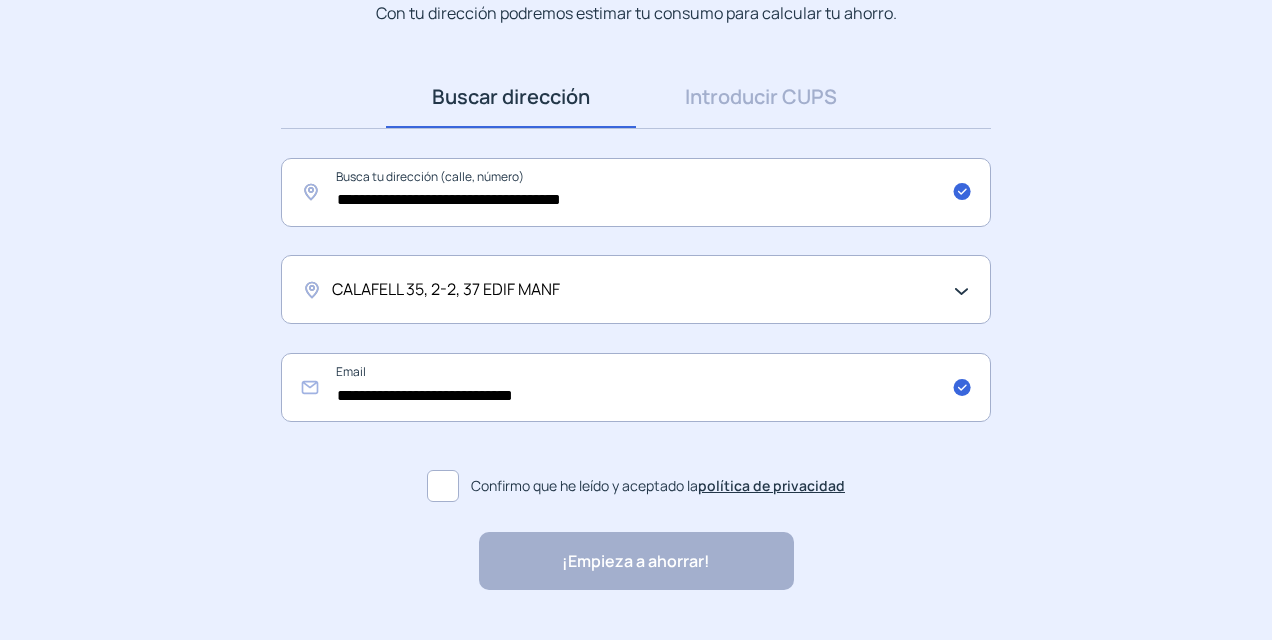 click 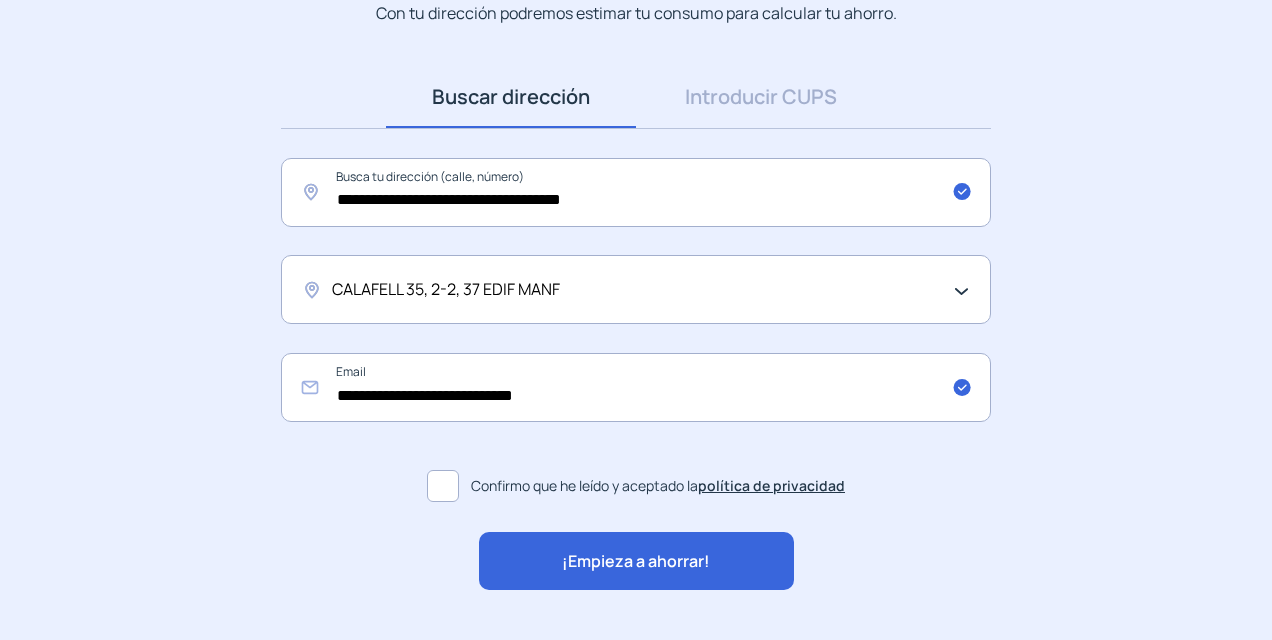 click on "¡Empieza a ahorrar!" 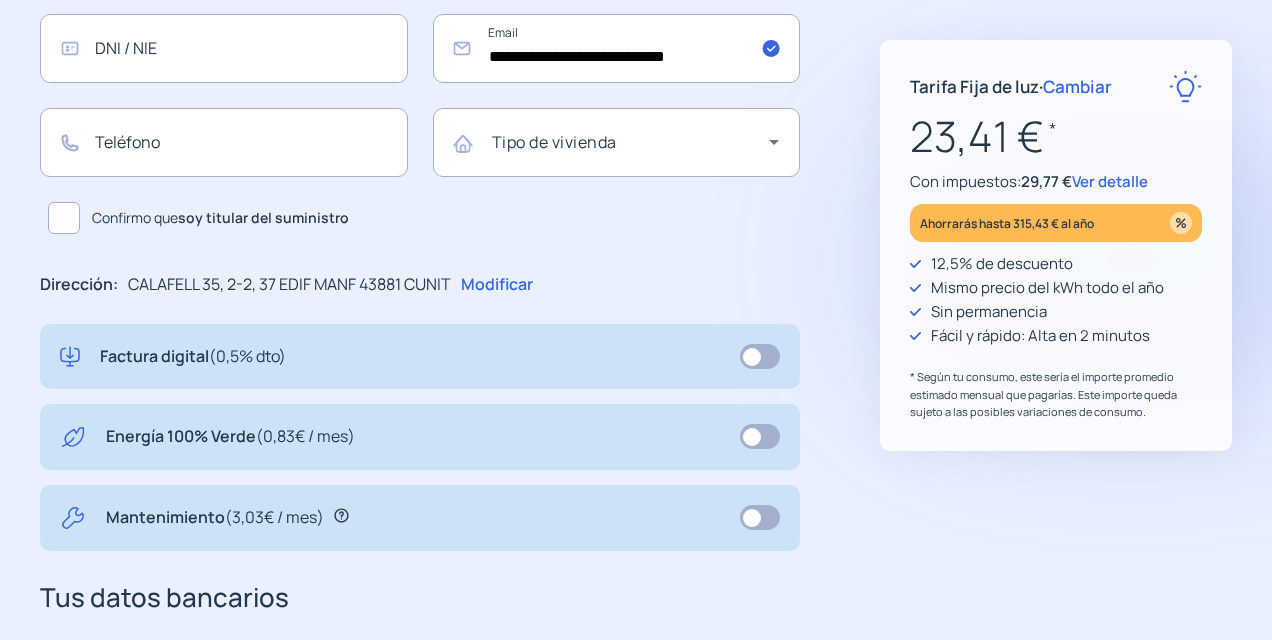 scroll, scrollTop: 430, scrollLeft: 0, axis: vertical 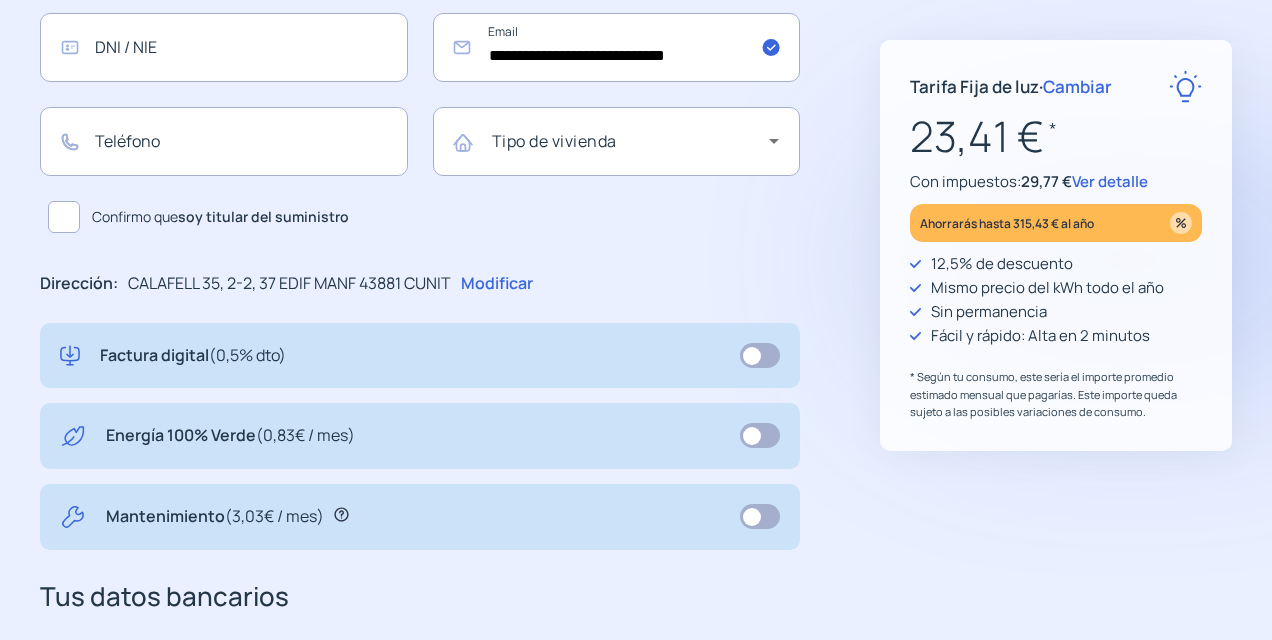 click on "Modificar" 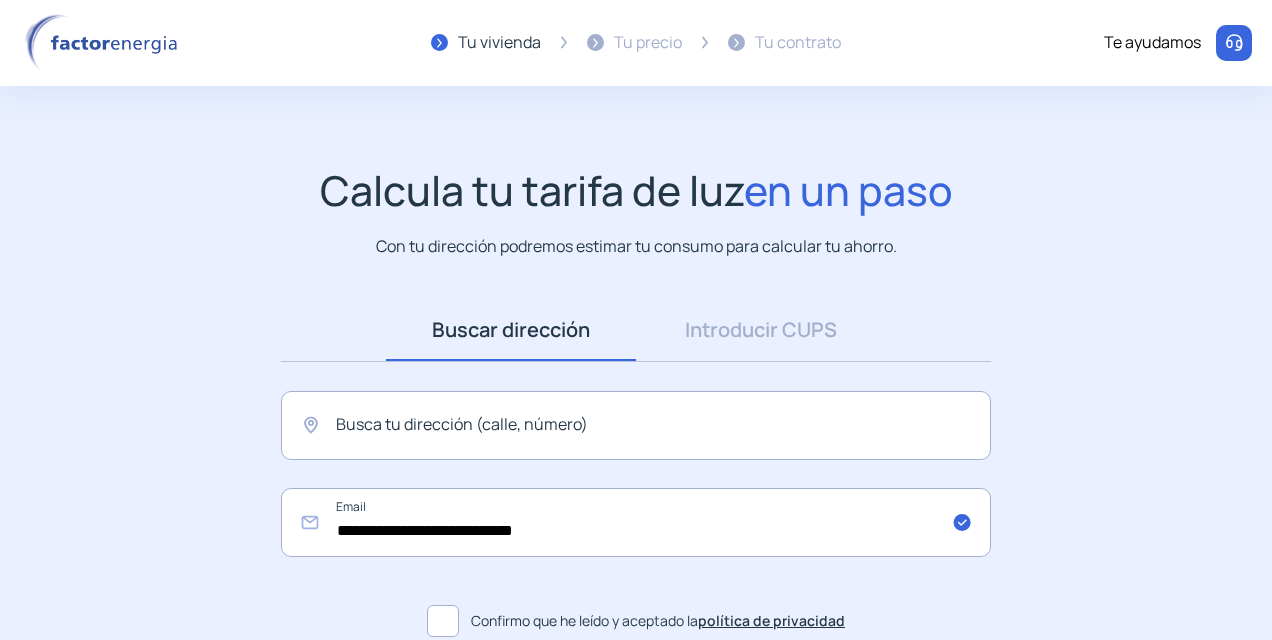 scroll, scrollTop: 185, scrollLeft: 0, axis: vertical 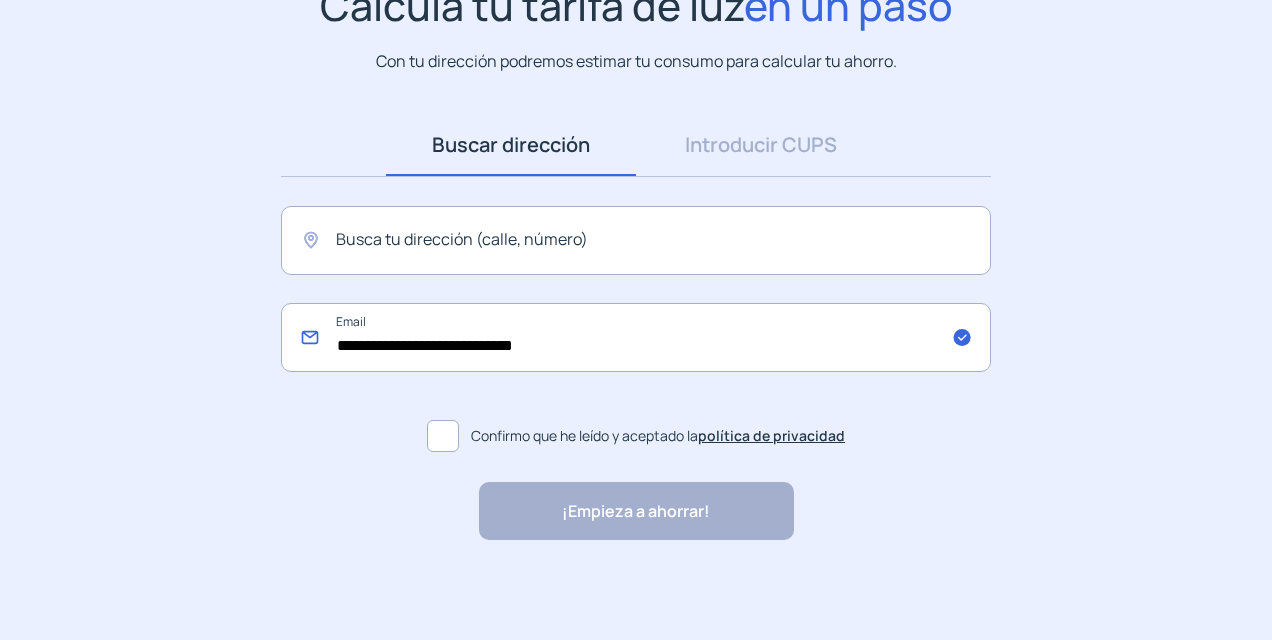 drag, startPoint x: 628, startPoint y: 349, endPoint x: 254, endPoint y: 322, distance: 374.97333 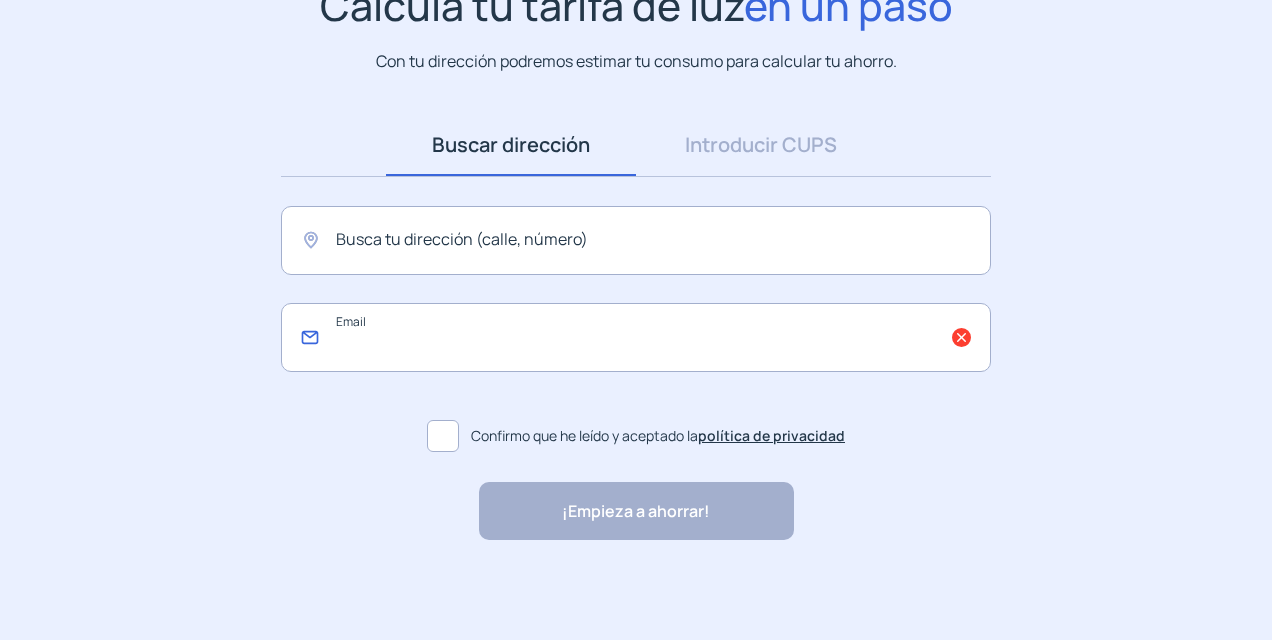 type 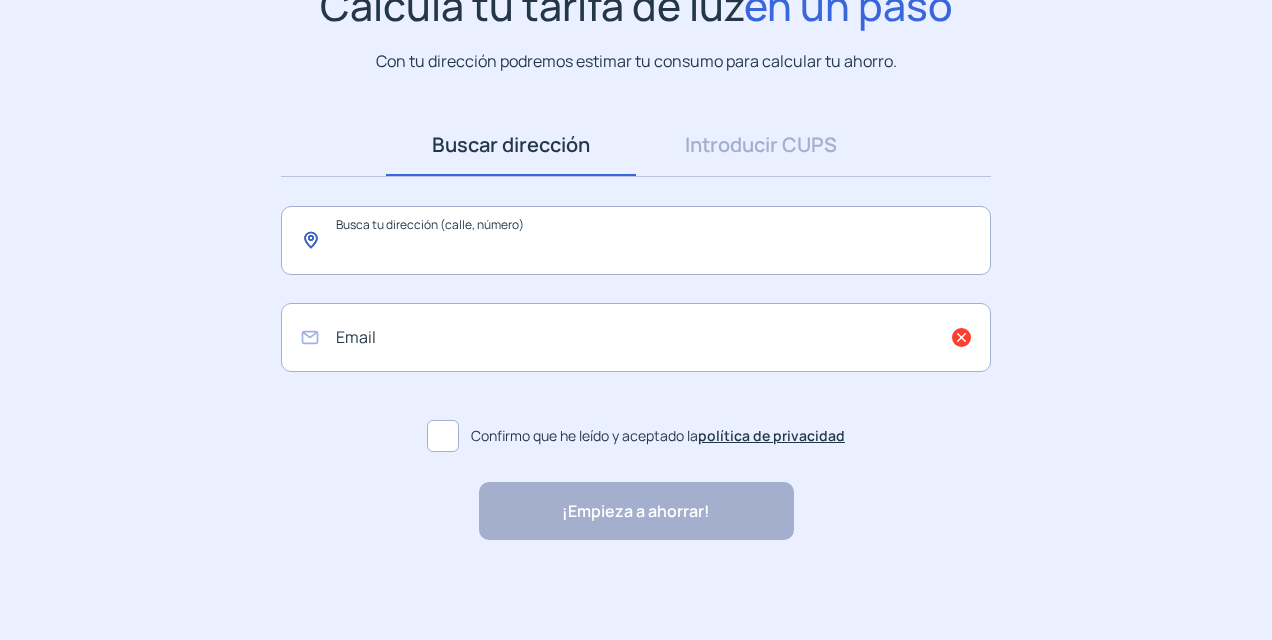 click 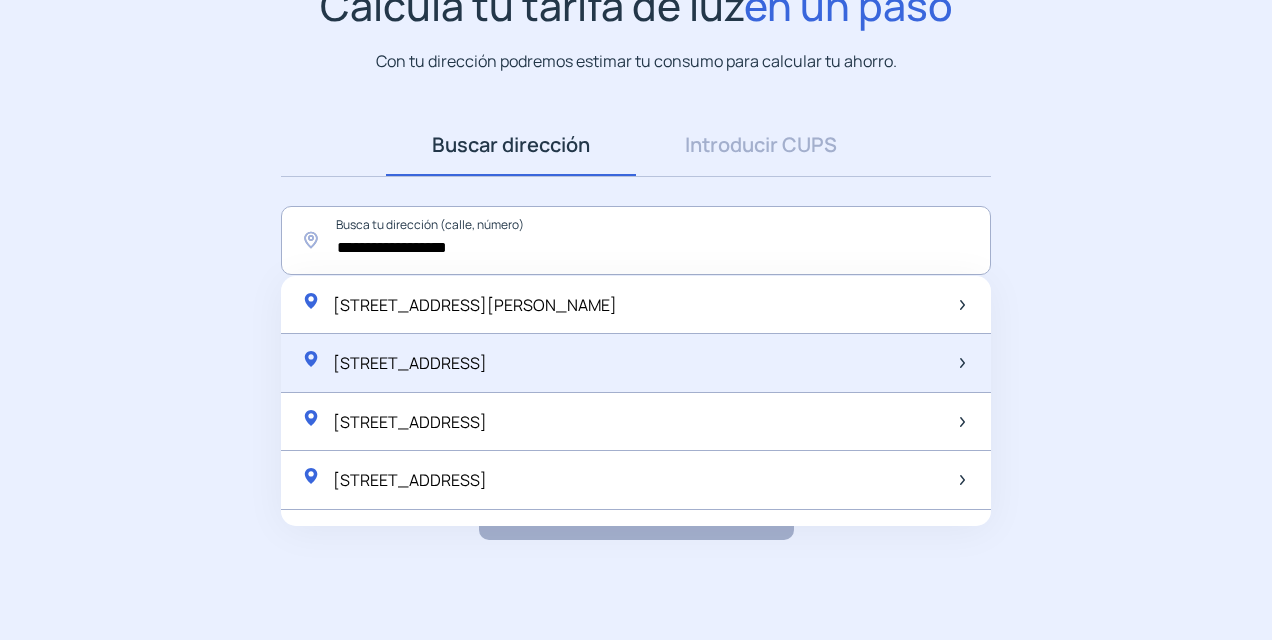 click on "[STREET_ADDRESS]" 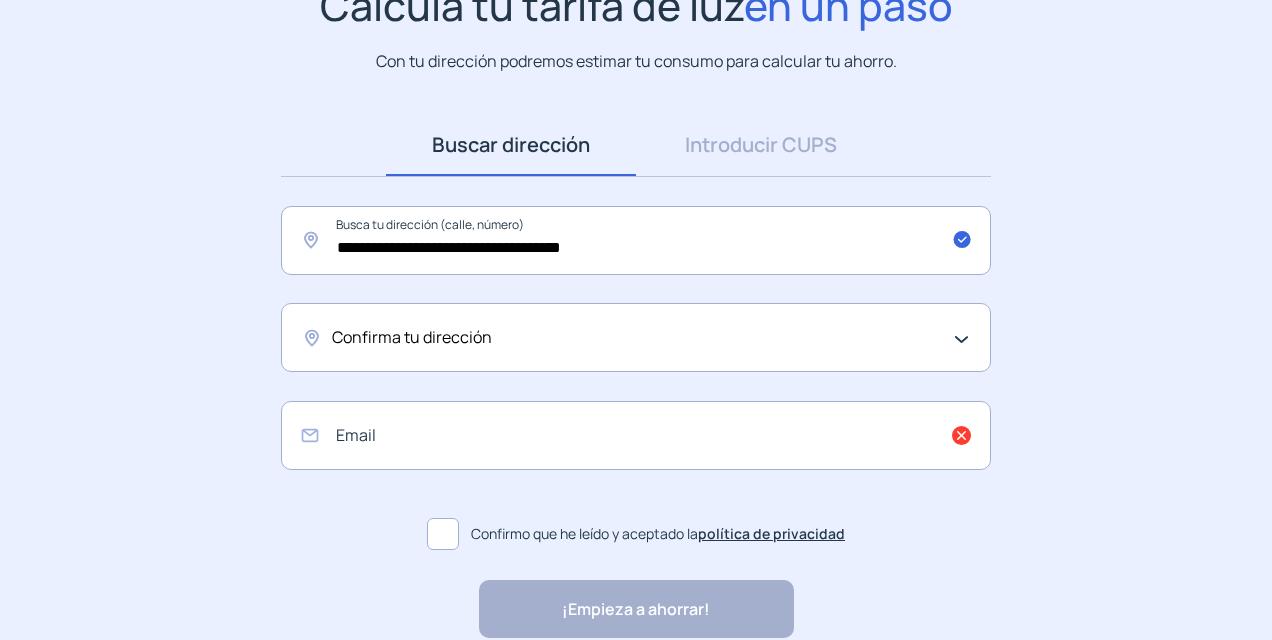 click on "Confirma tu dirección" 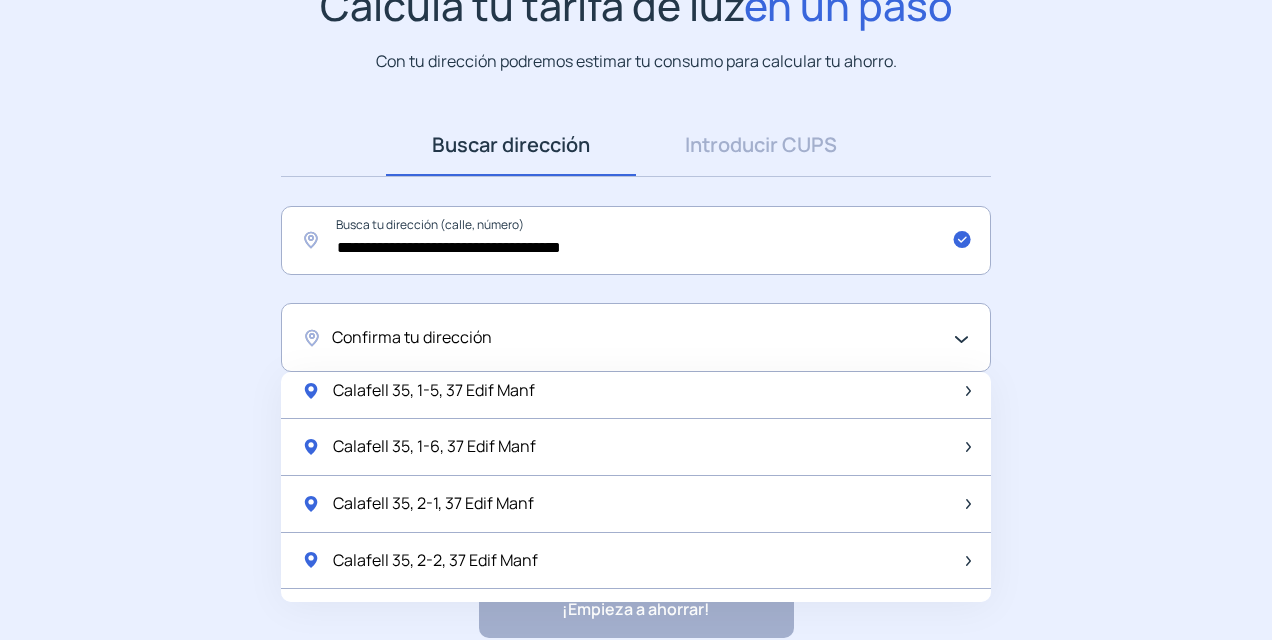 scroll, scrollTop: 237, scrollLeft: 0, axis: vertical 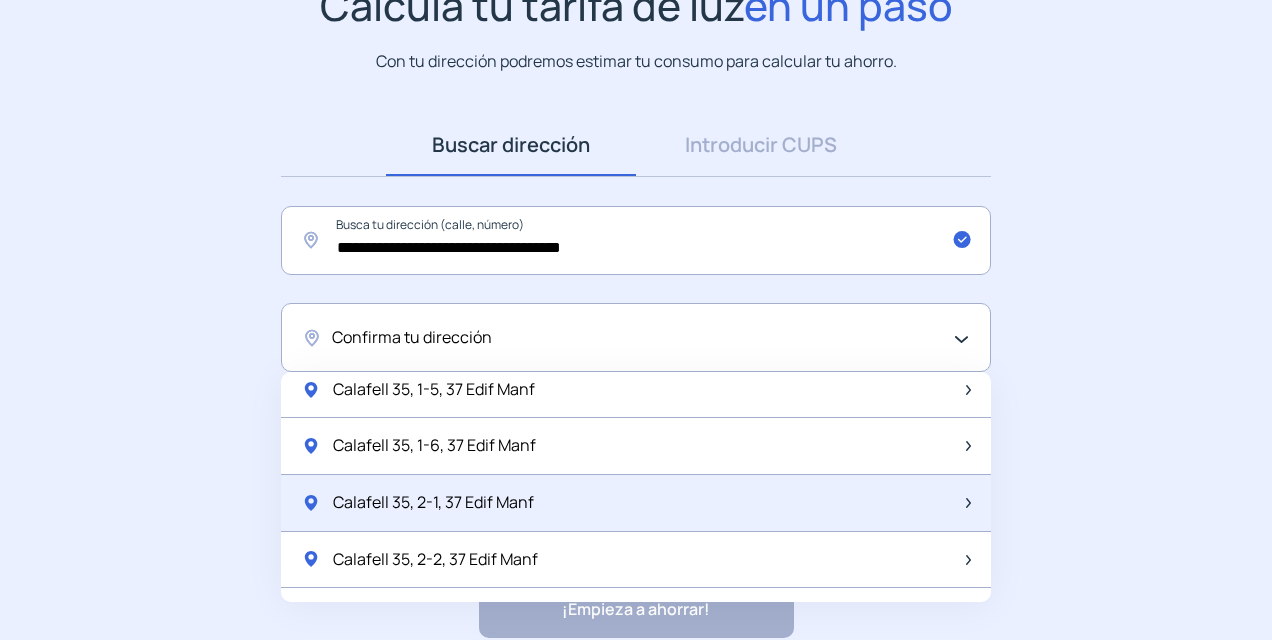 click on "Calafell 35, 2-1, 37 Edif Manf" 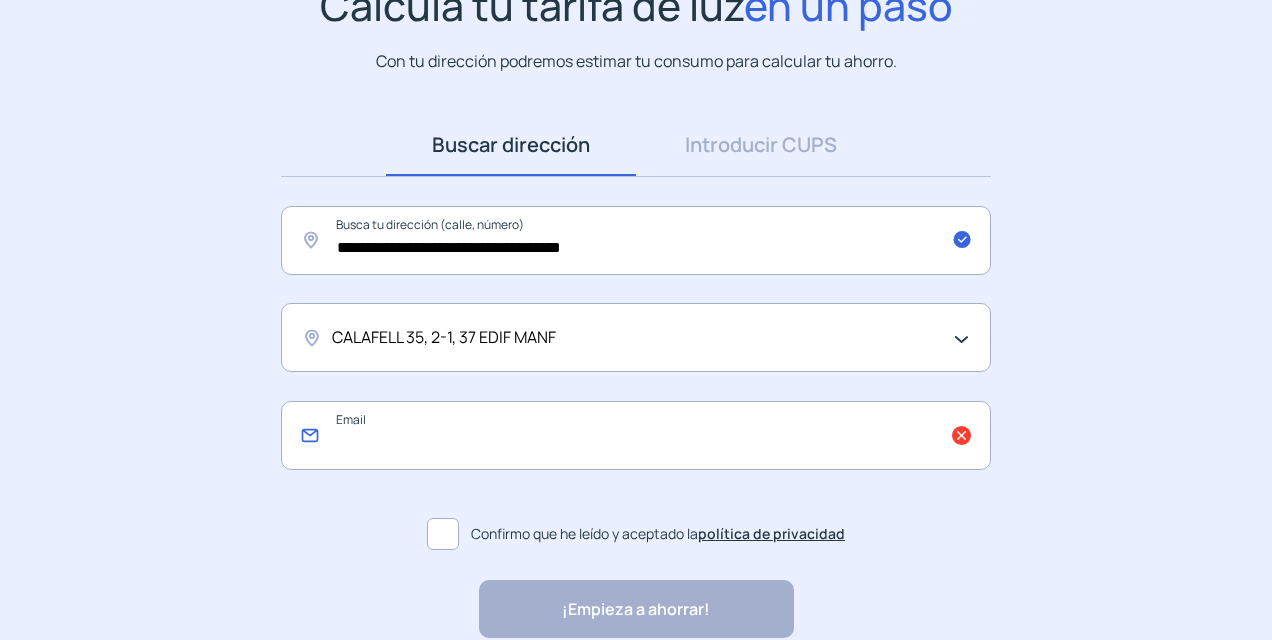 click 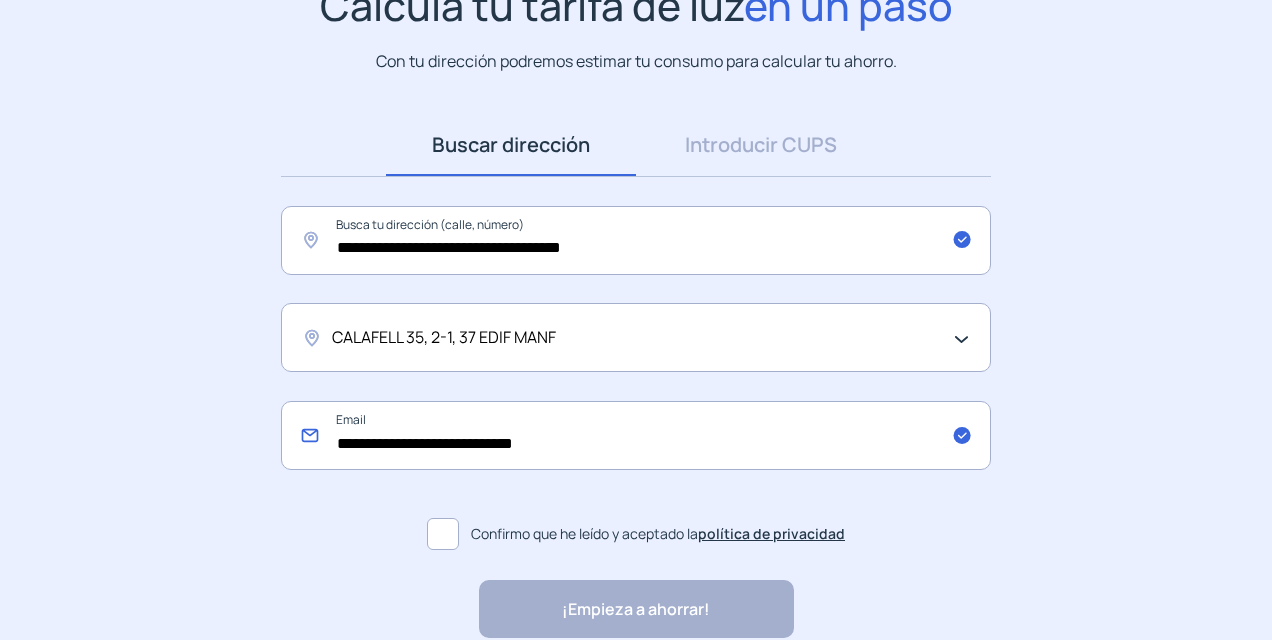 drag, startPoint x: 486, startPoint y: 438, endPoint x: 266, endPoint y: 426, distance: 220.32703 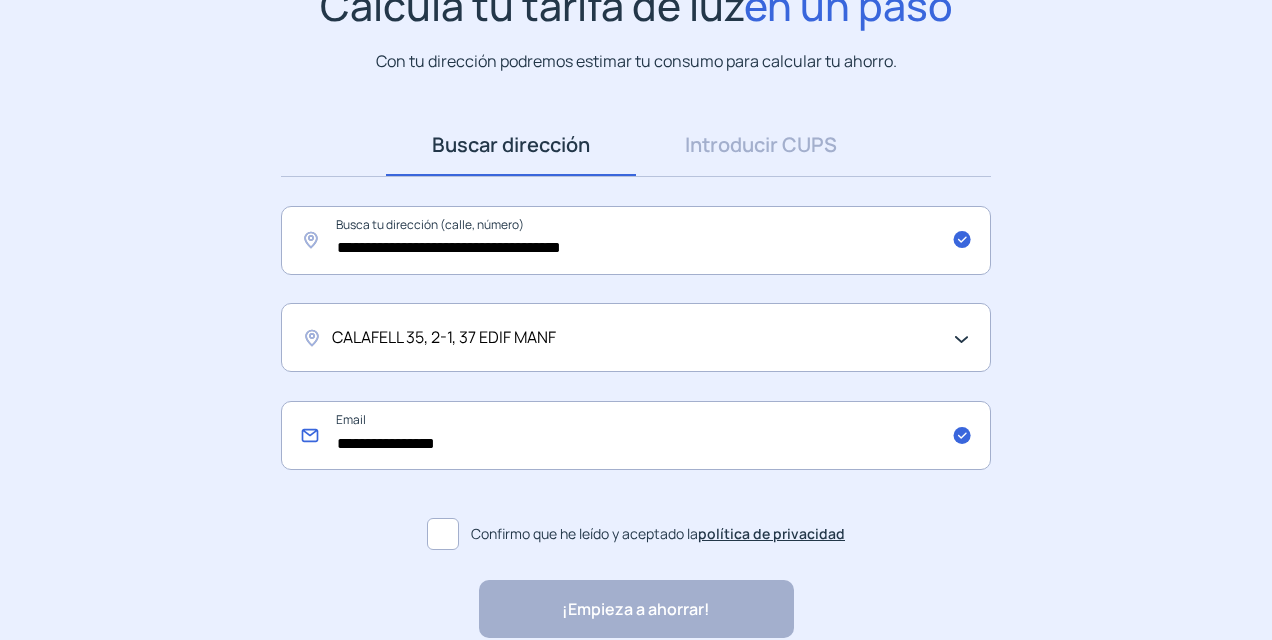 type on "**********" 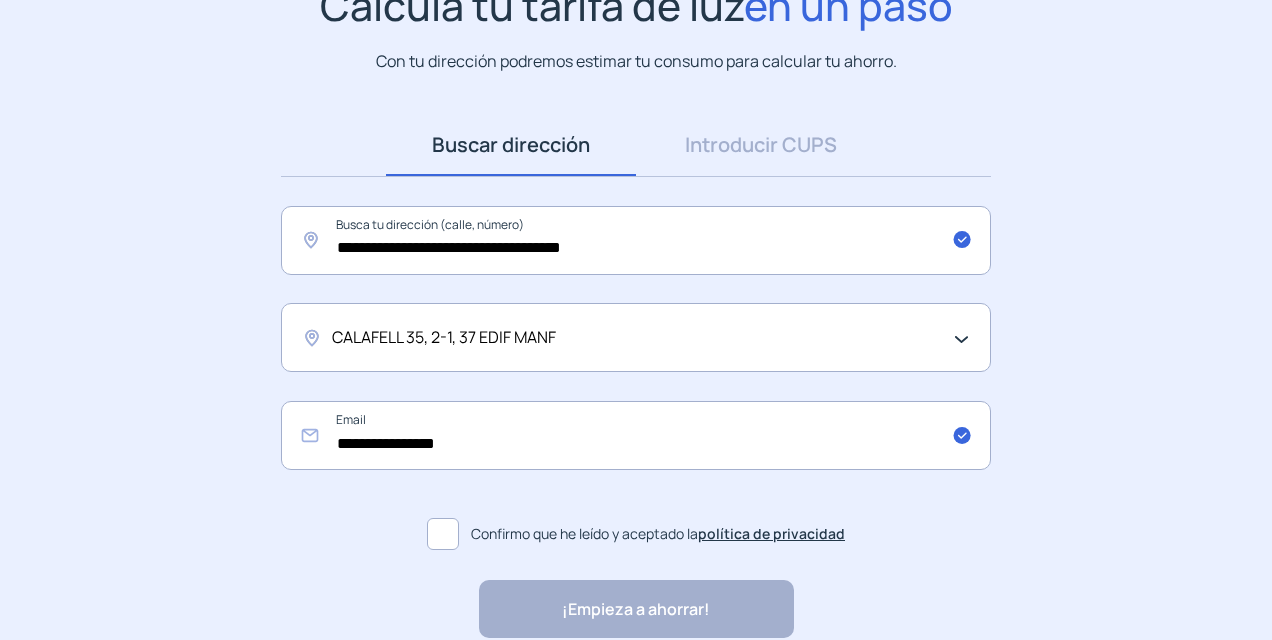 click 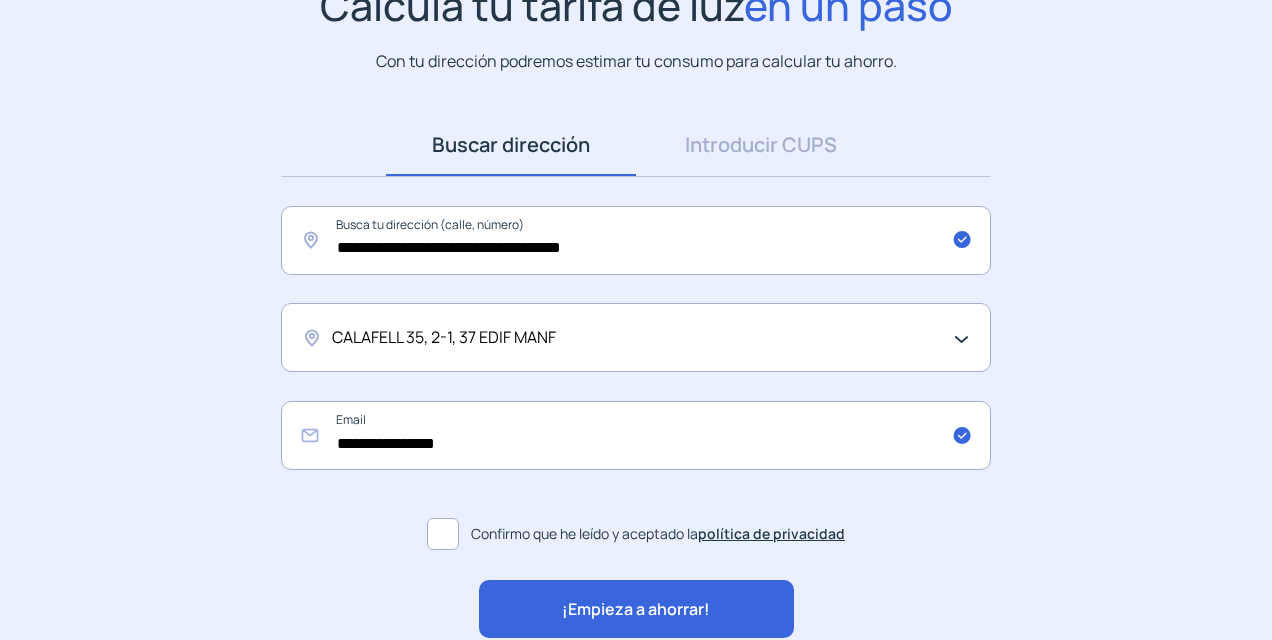 click on "¡Empieza a ahorrar!" 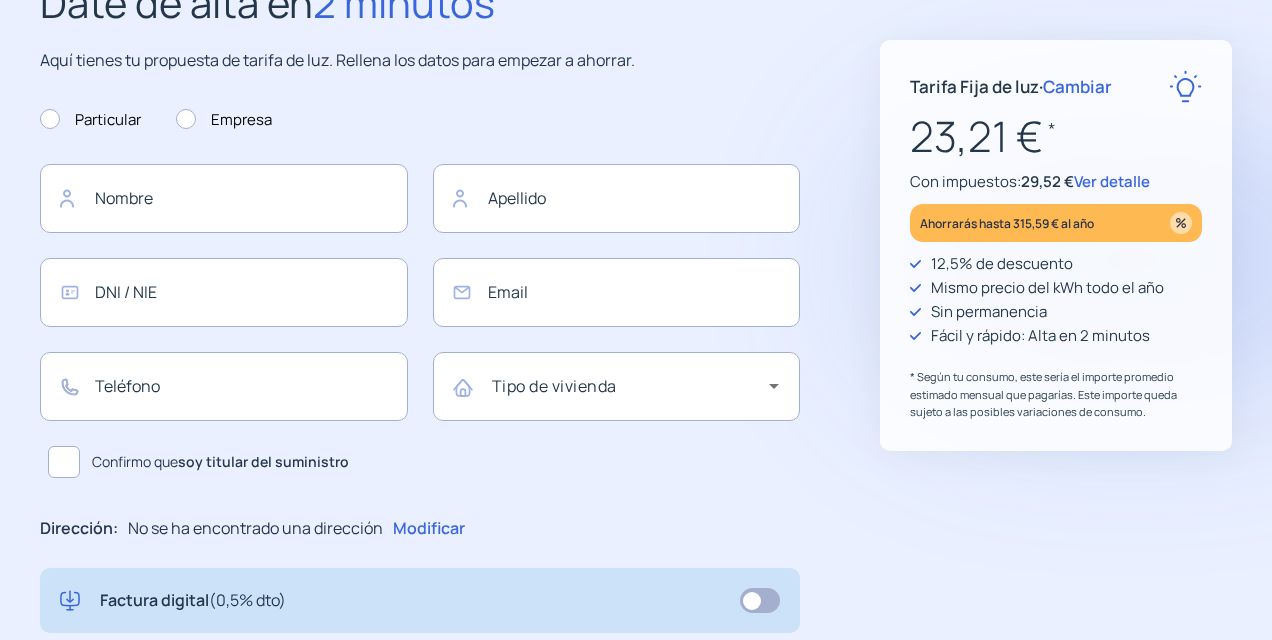 scroll, scrollTop: 0, scrollLeft: 0, axis: both 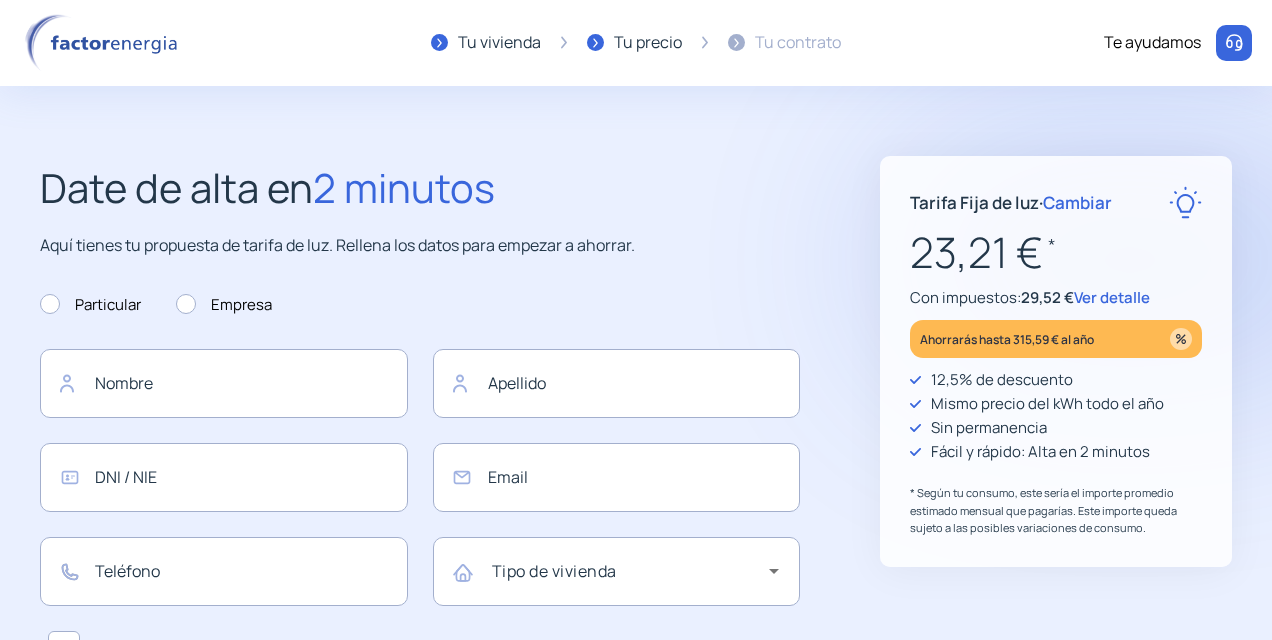 type on "**********" 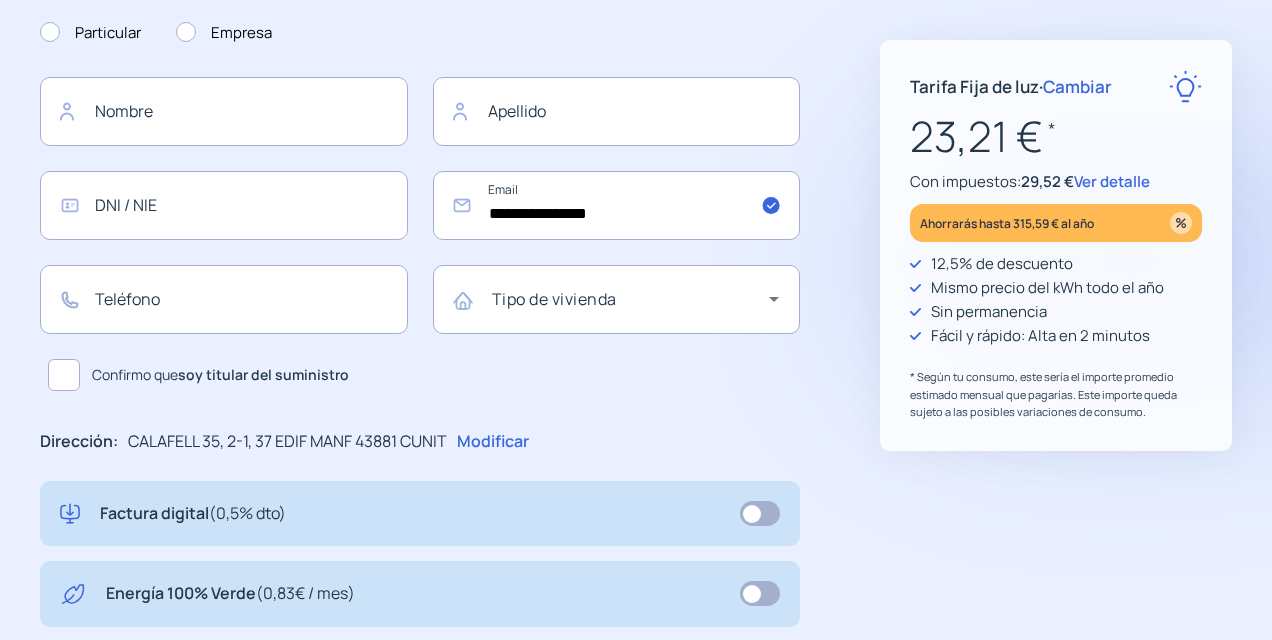 scroll, scrollTop: 270, scrollLeft: 0, axis: vertical 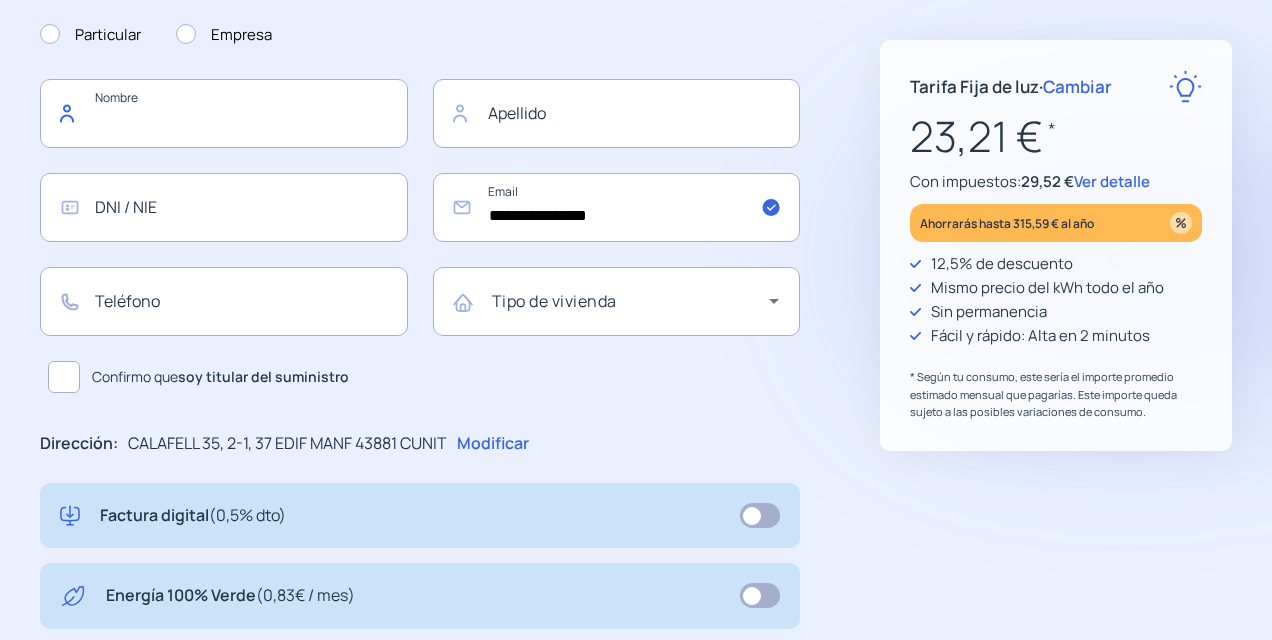 click 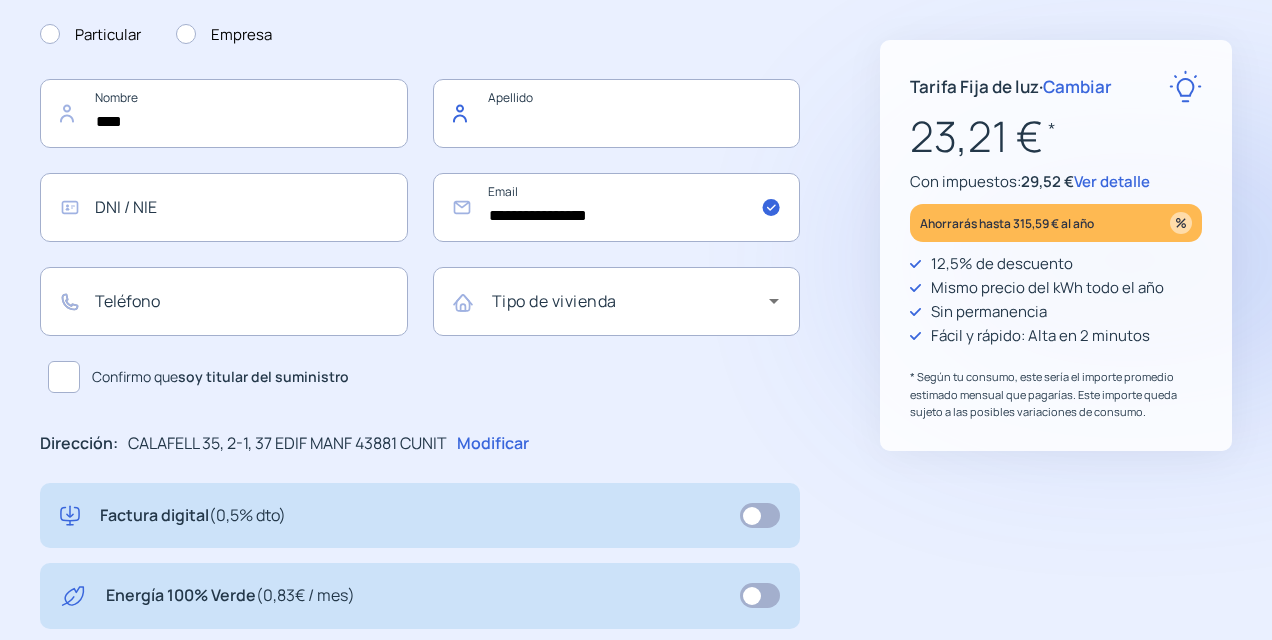 type on "*****" 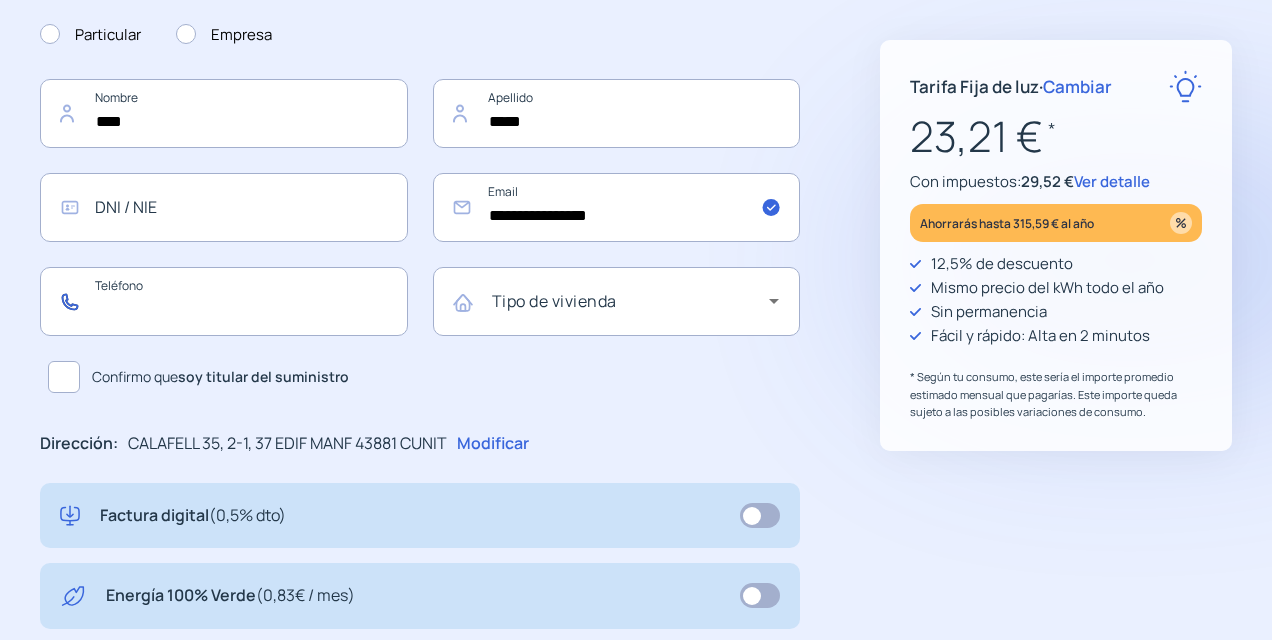 type on "*********" 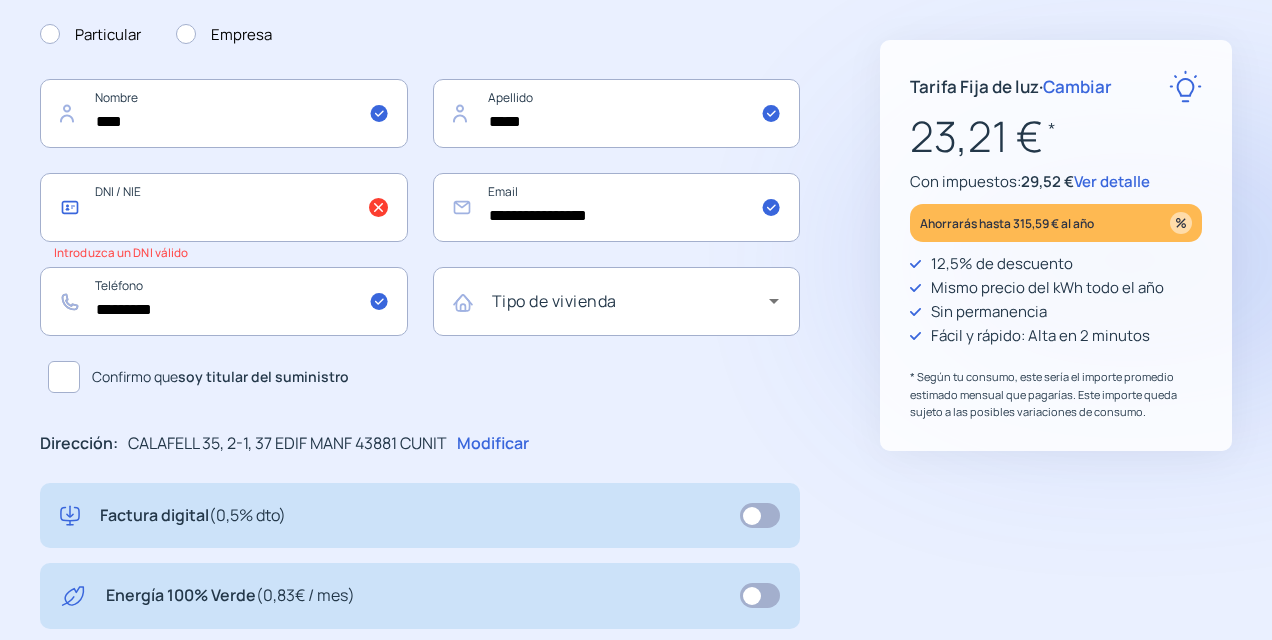 click 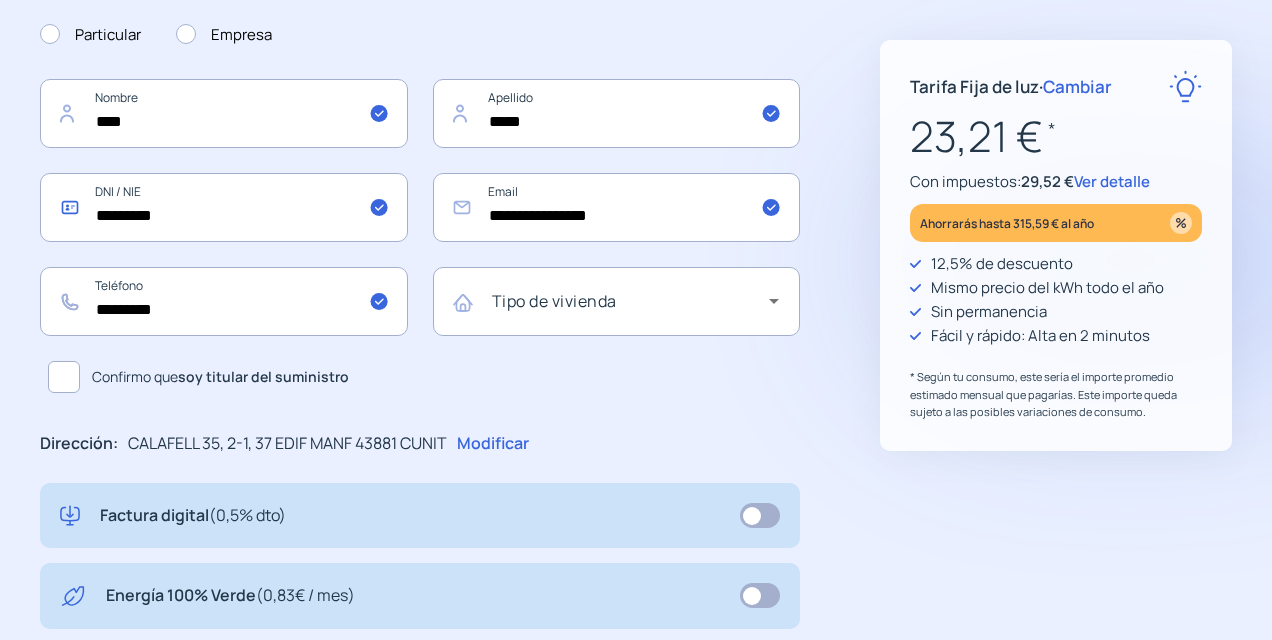 type on "*********" 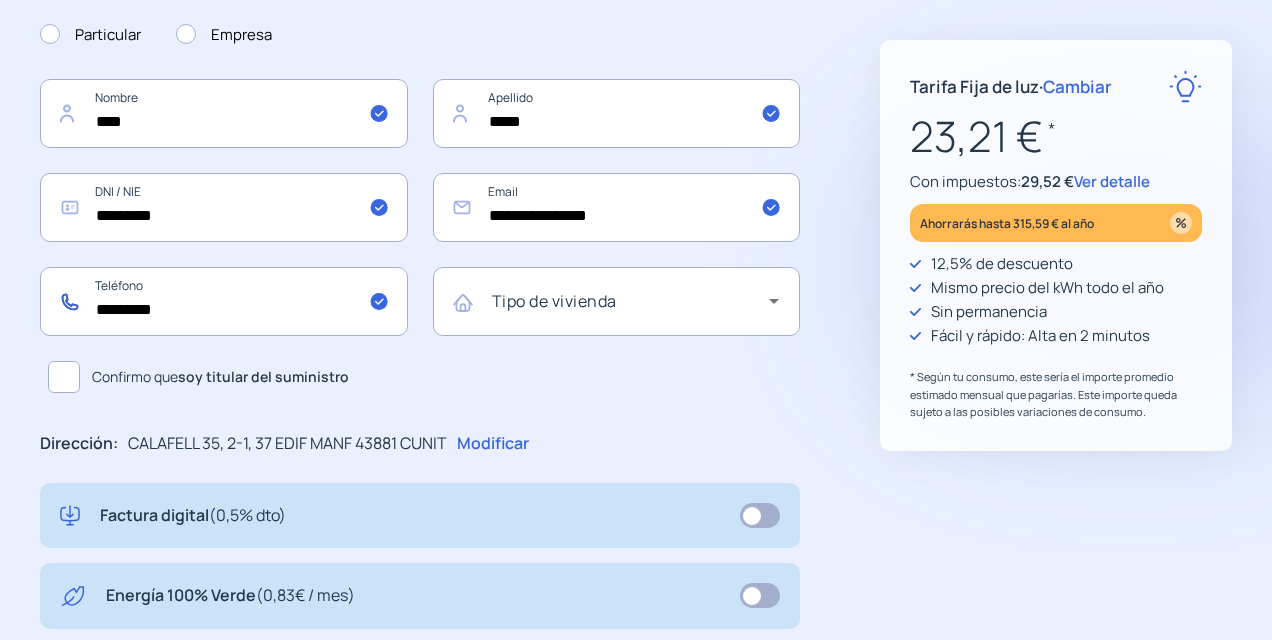 click on "*********" 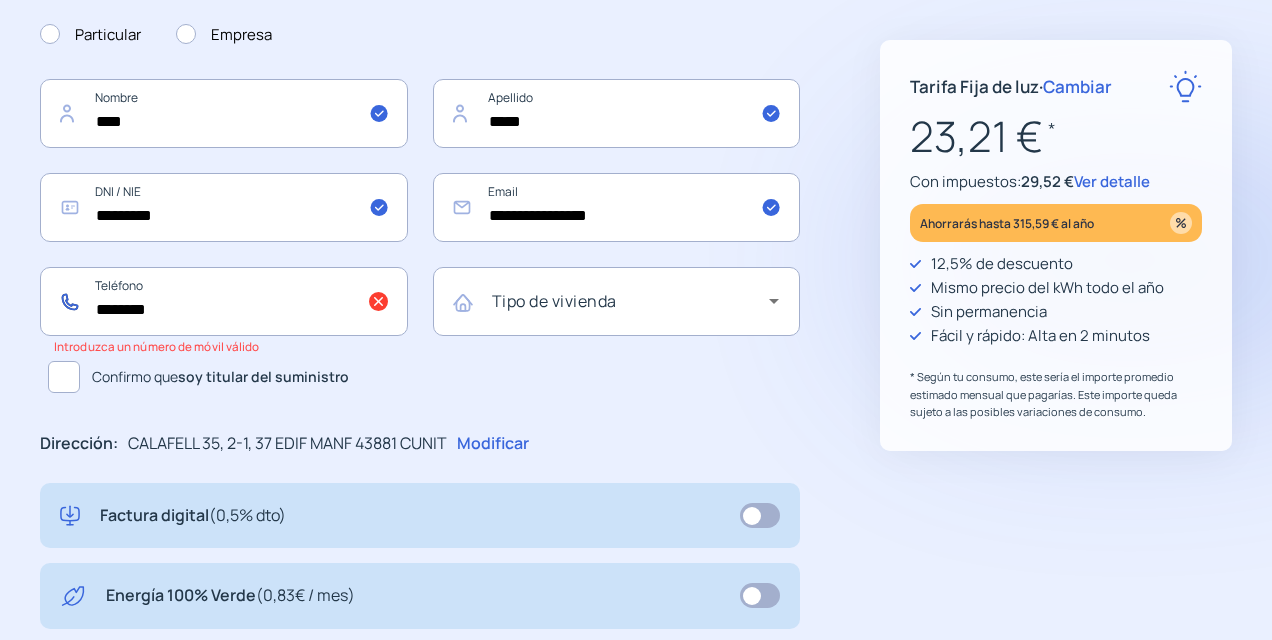type on "*********" 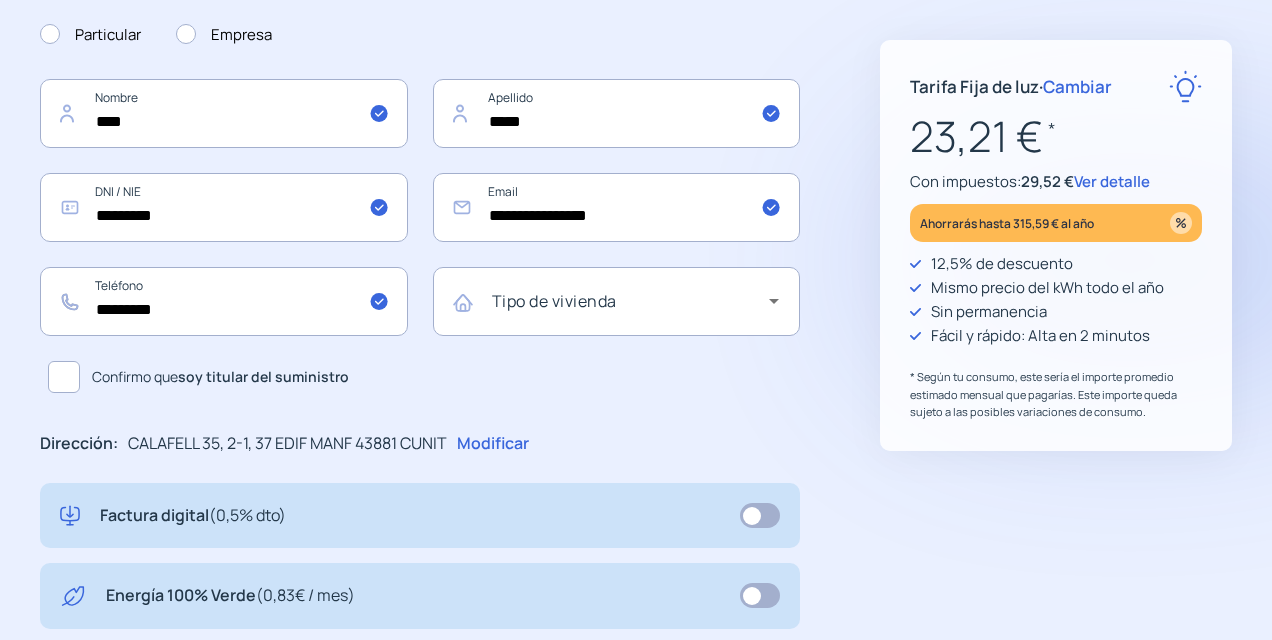 click 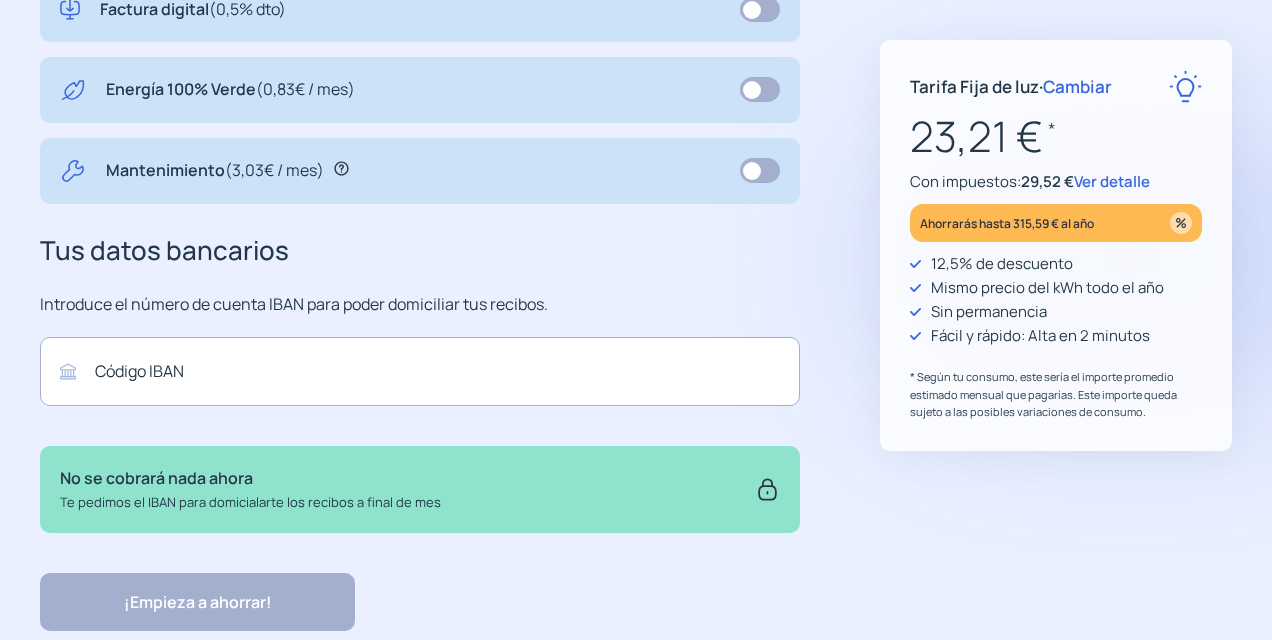scroll, scrollTop: 776, scrollLeft: 0, axis: vertical 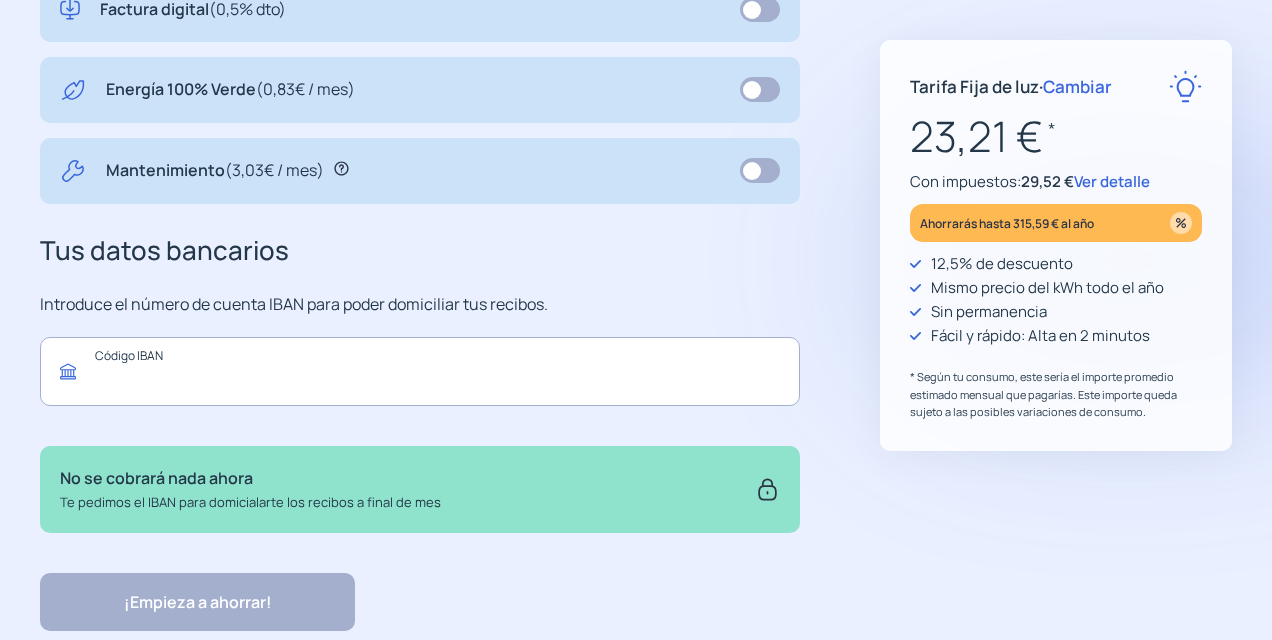 click 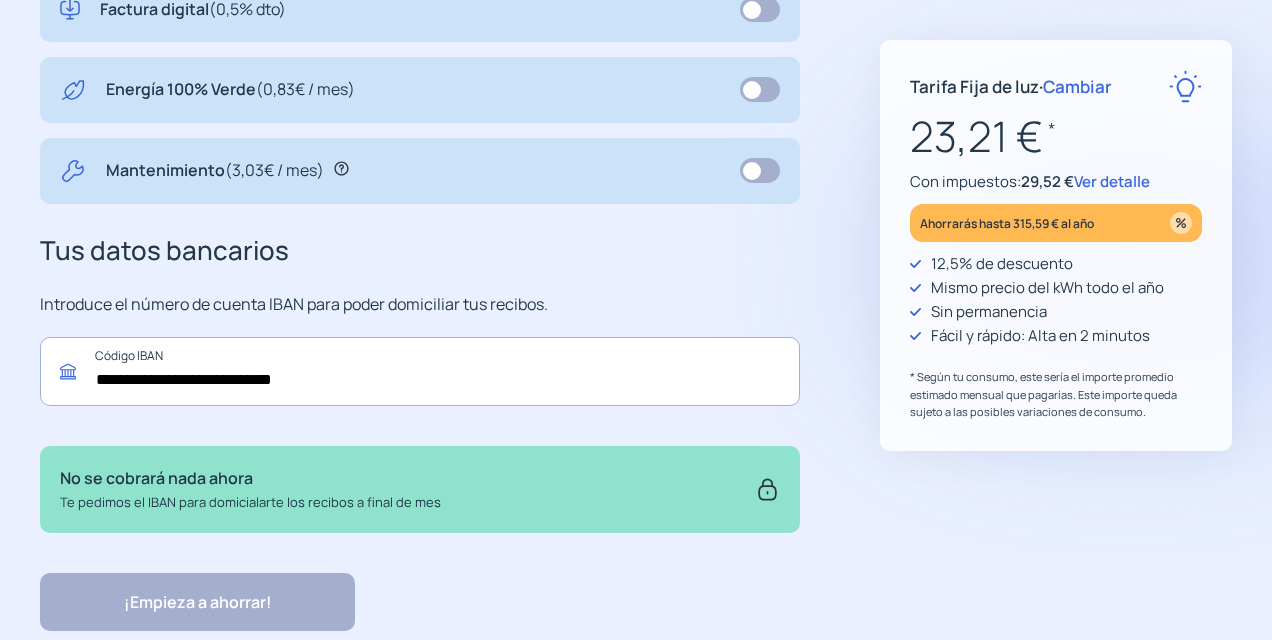 type on "**********" 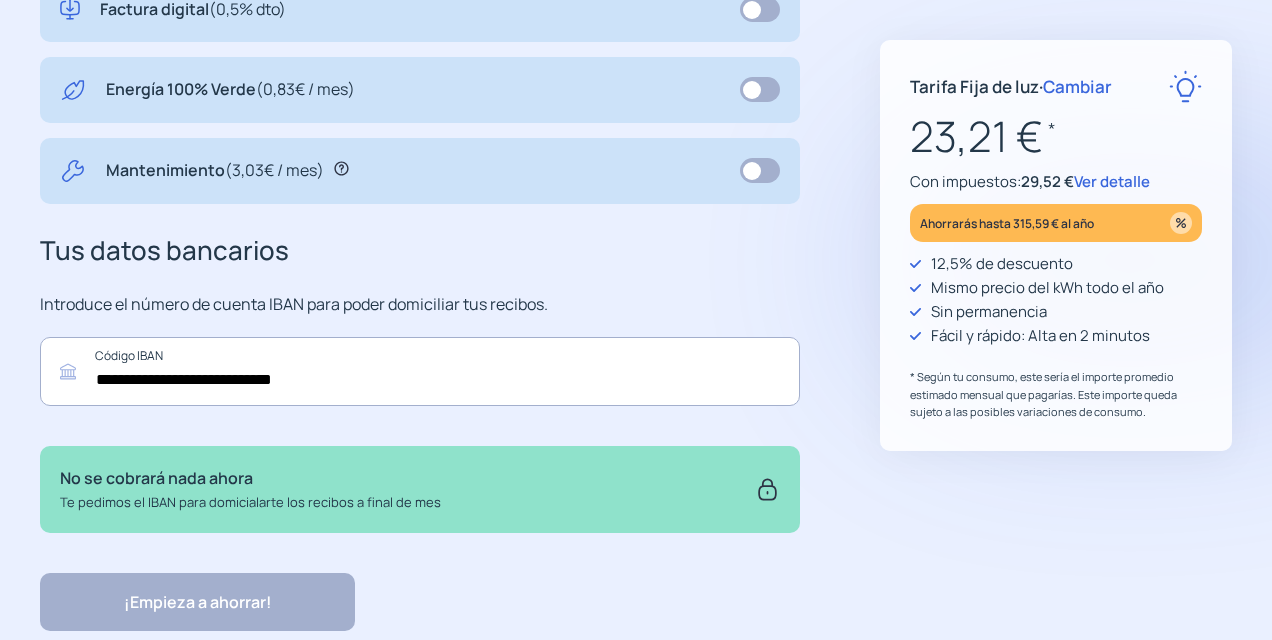 click on "**********" 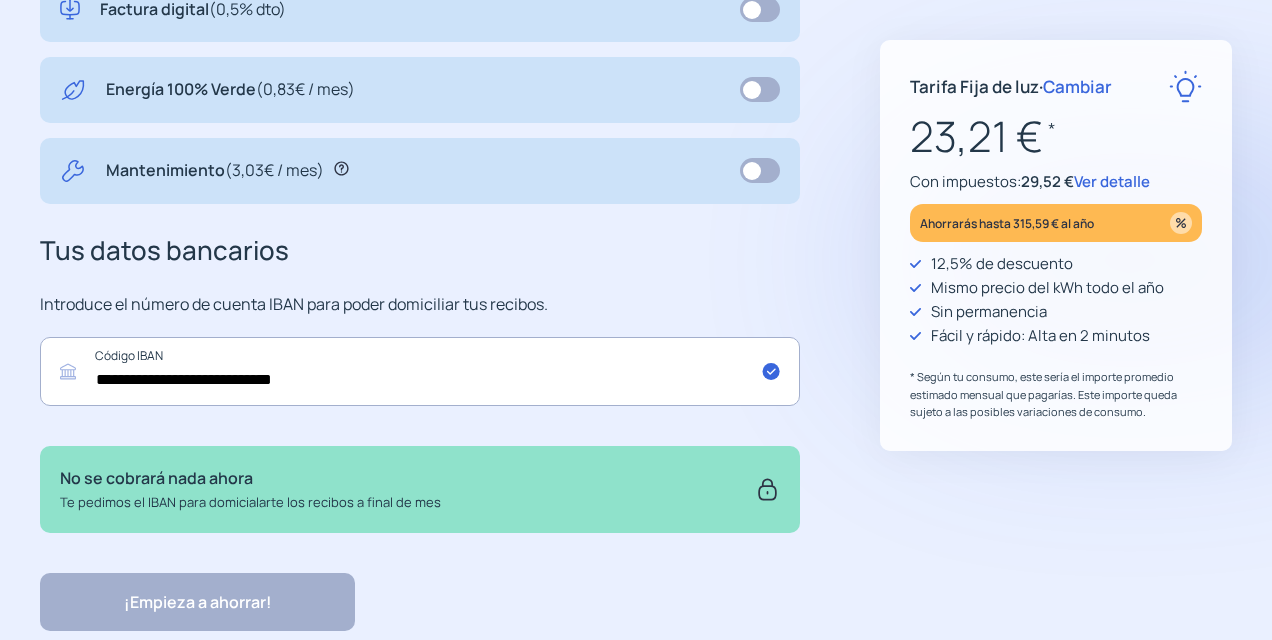 click 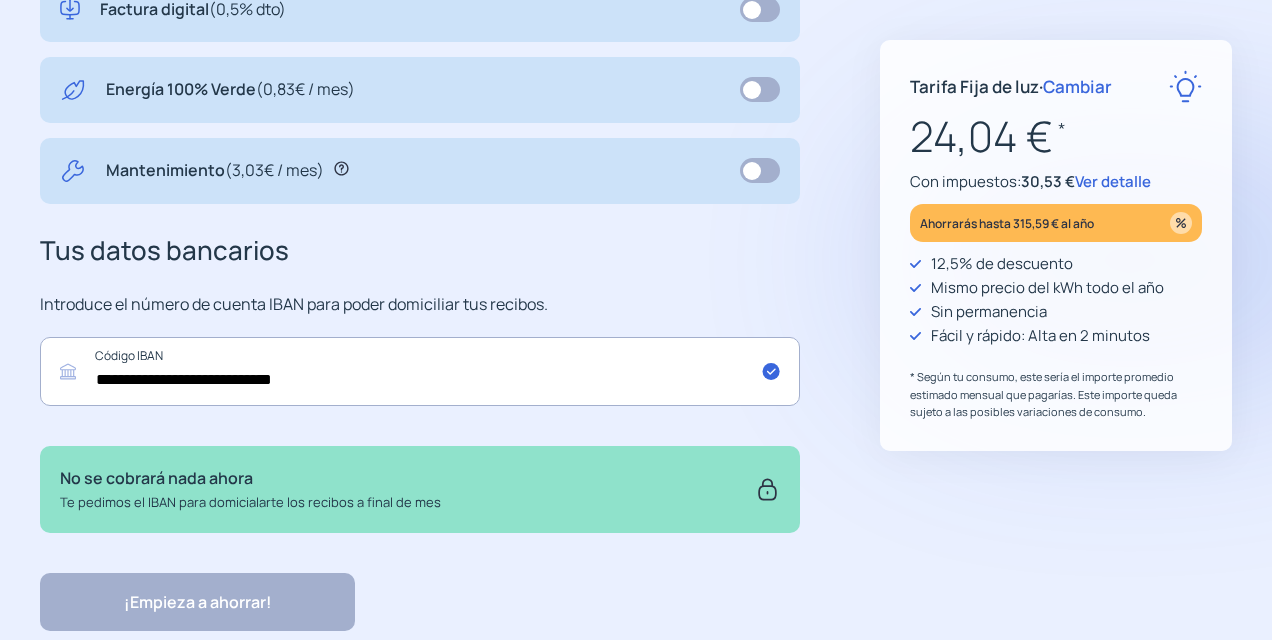 click 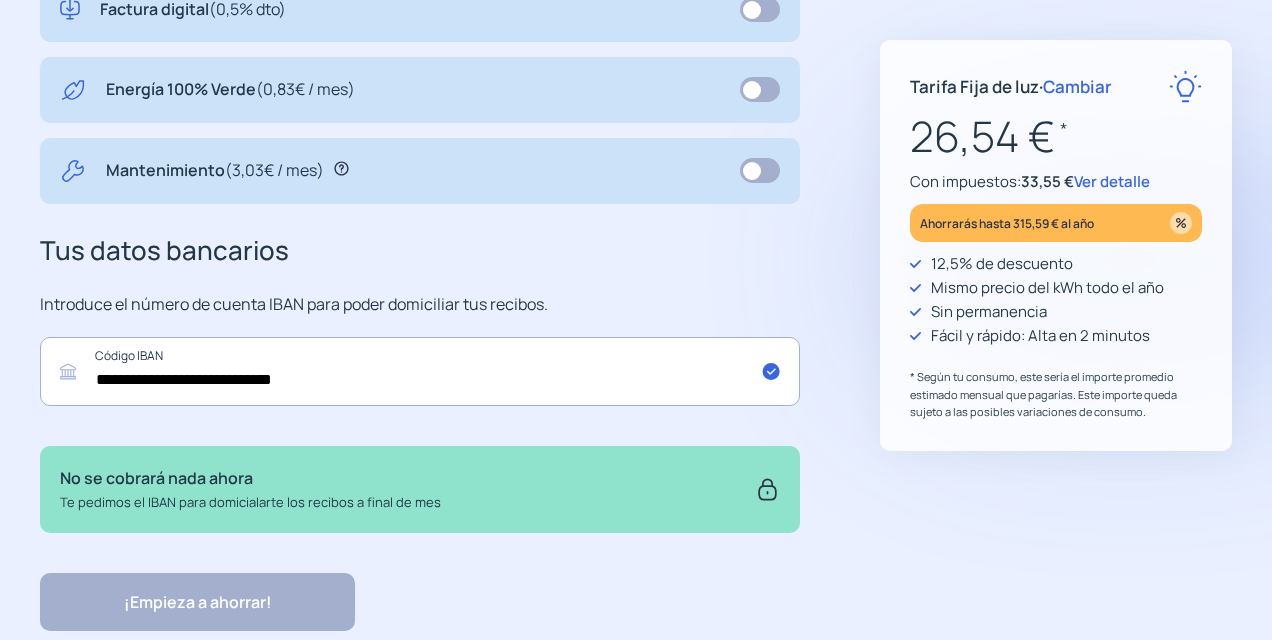 click 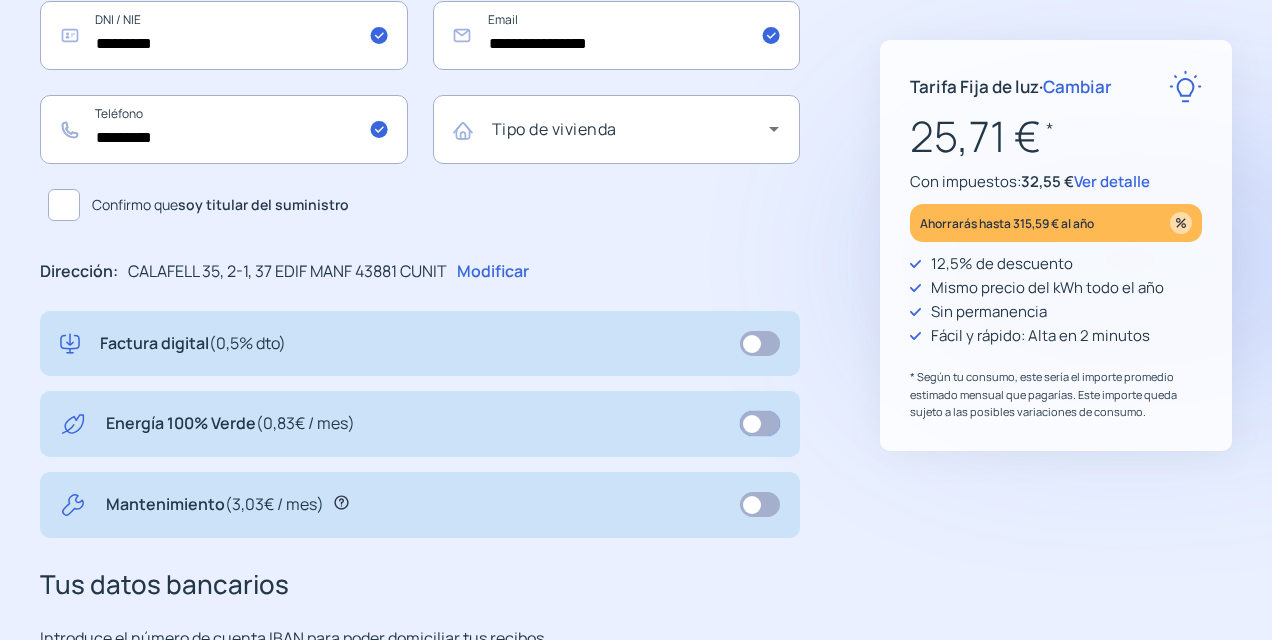 scroll, scrollTop: 440, scrollLeft: 0, axis: vertical 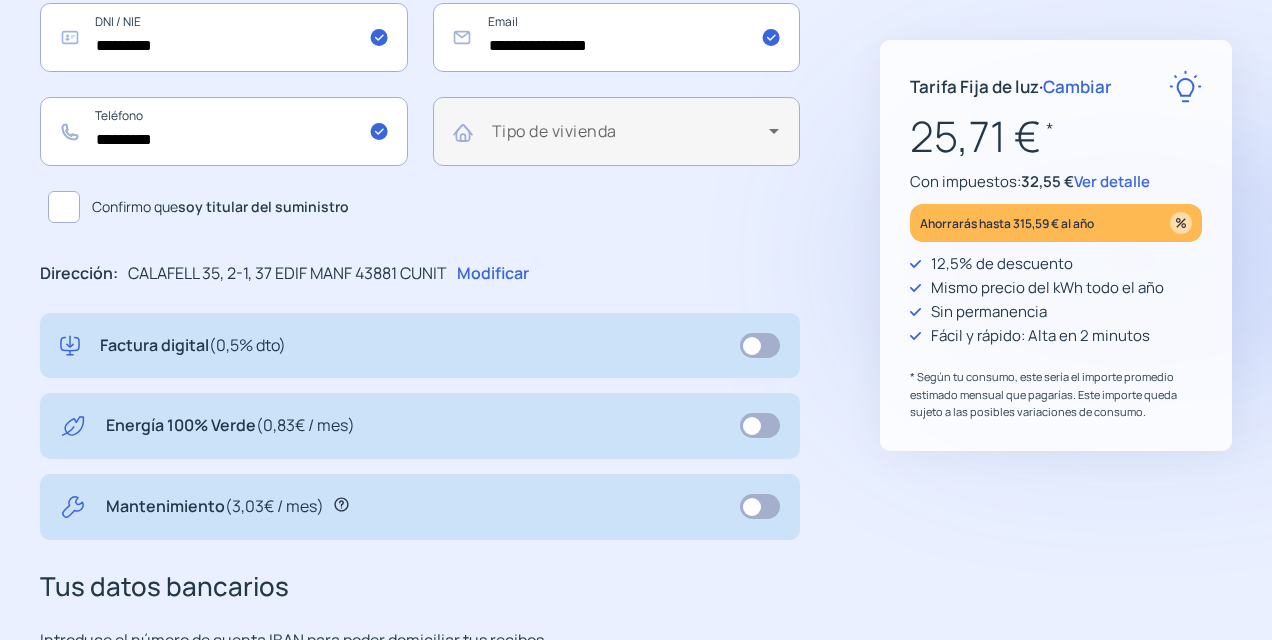 click on "Tipo de vivienda" 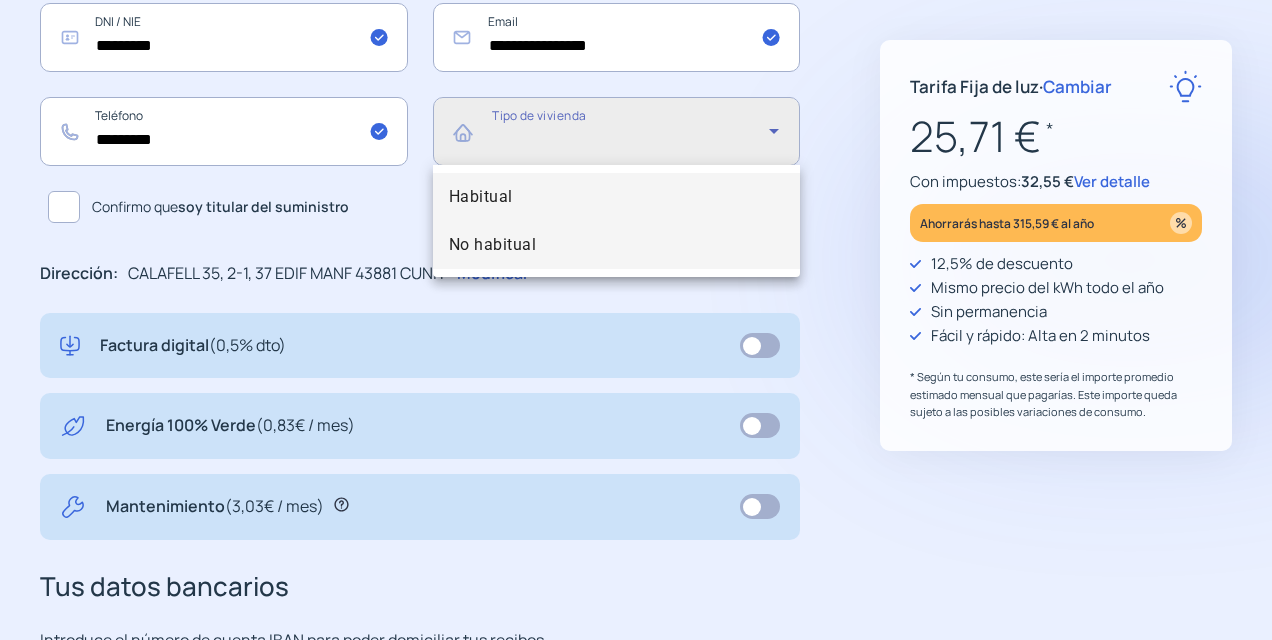 click on "No habitual" at bounding box center (617, 245) 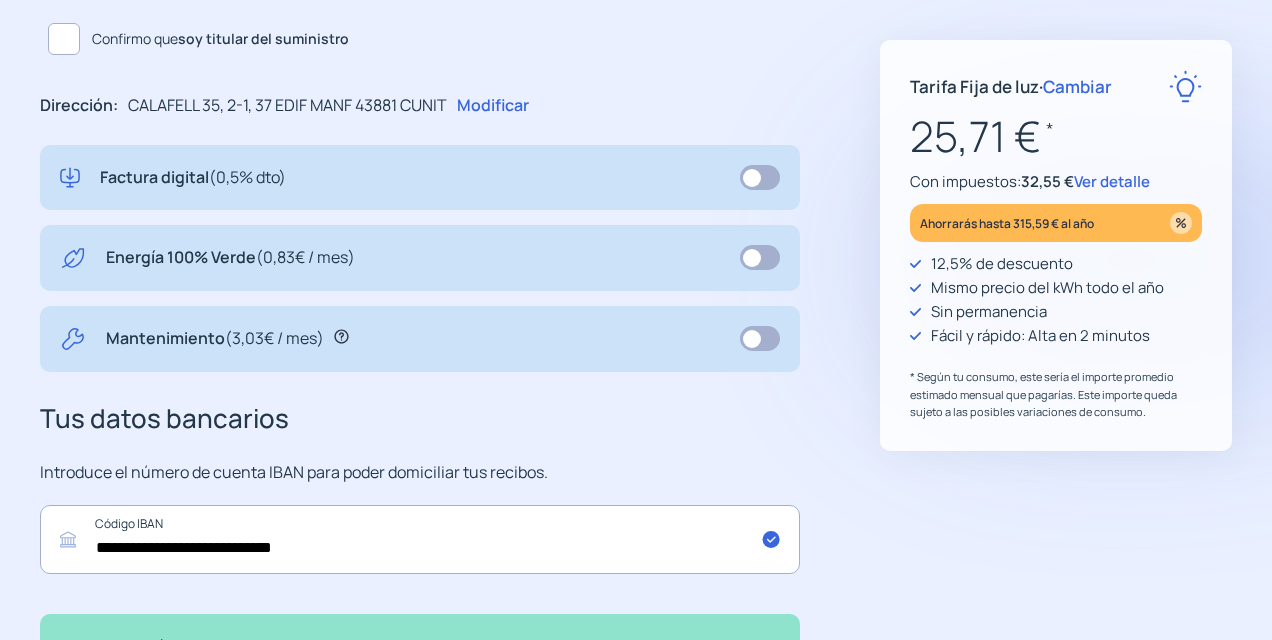 scroll, scrollTop: 610, scrollLeft: 0, axis: vertical 